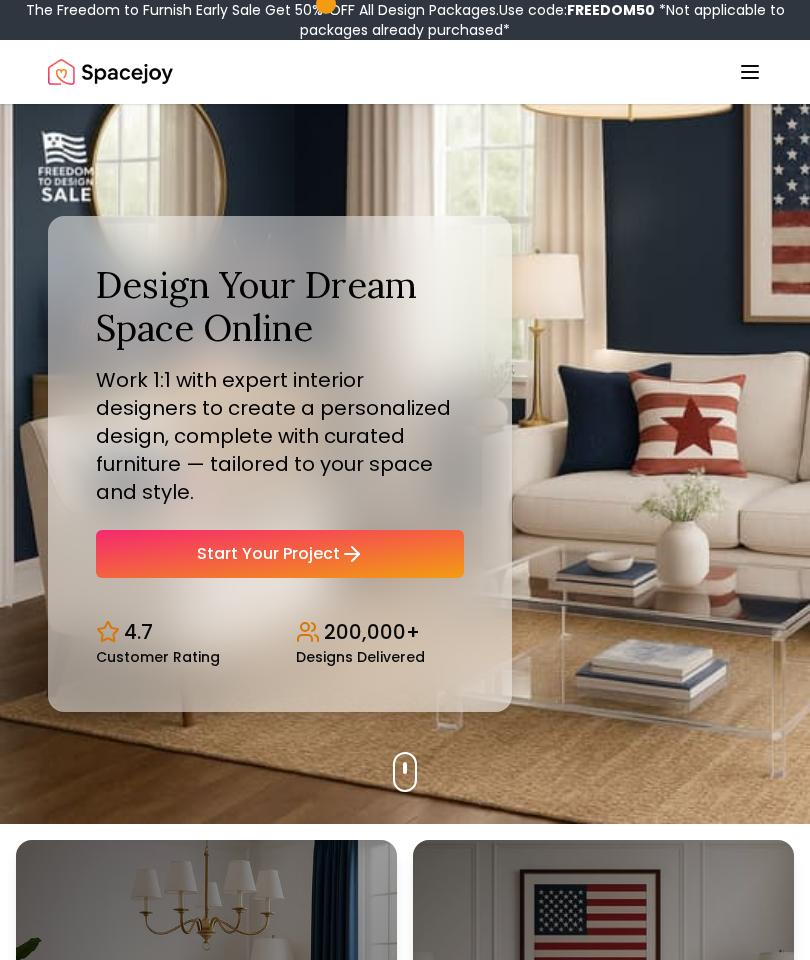 scroll, scrollTop: 0, scrollLeft: 0, axis: both 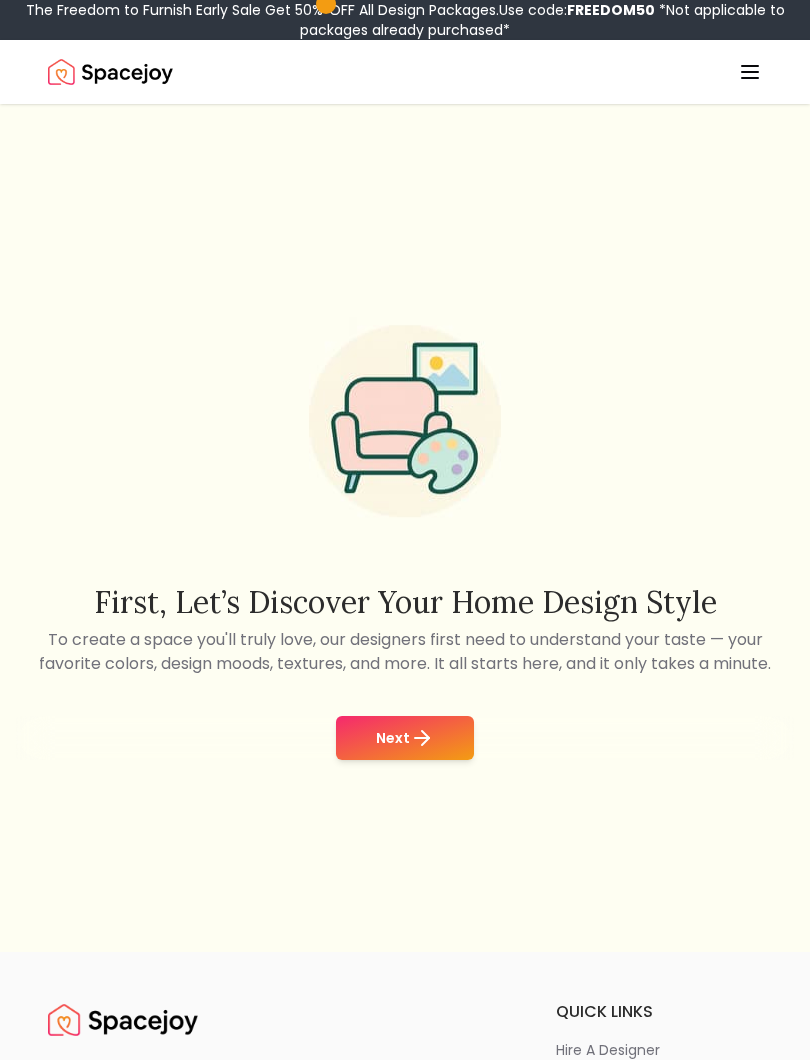 click 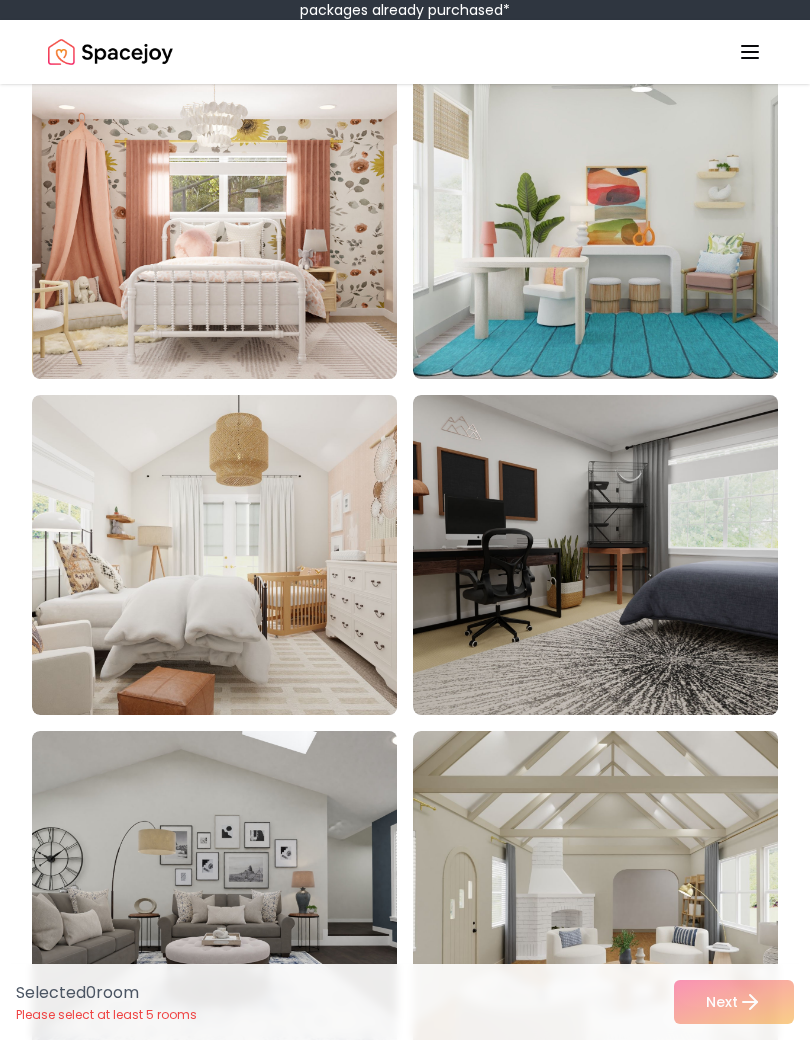 scroll, scrollTop: 9029, scrollLeft: 0, axis: vertical 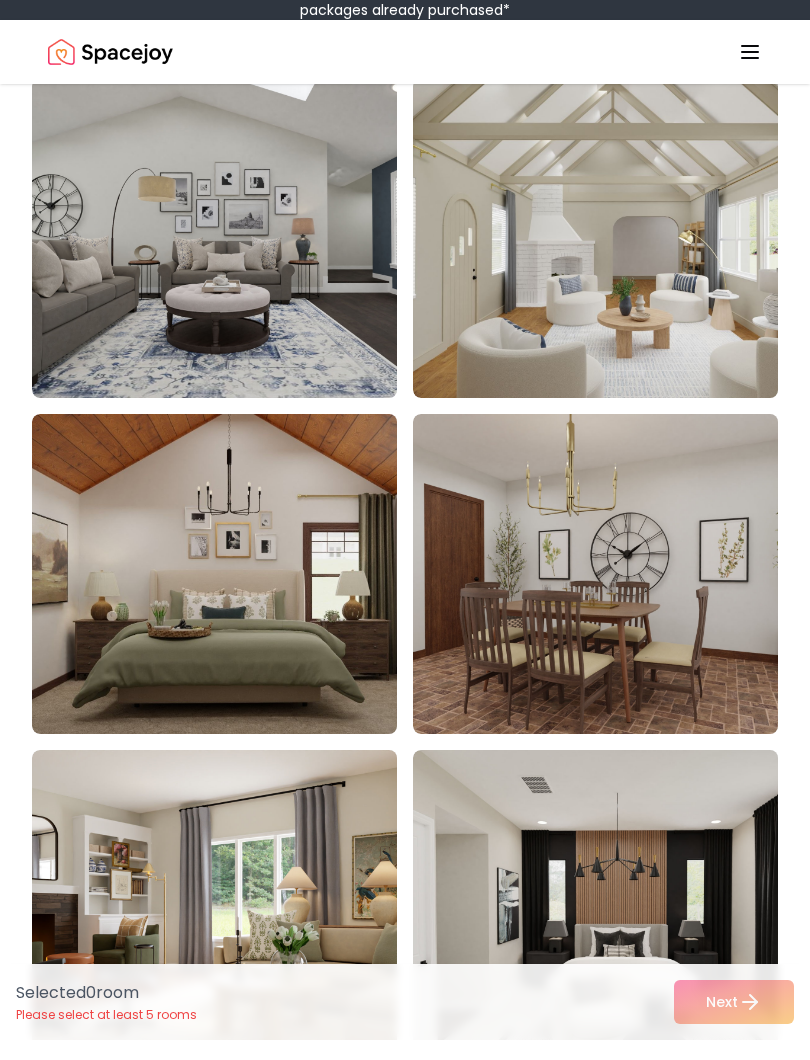 click at bounding box center [232, 594] 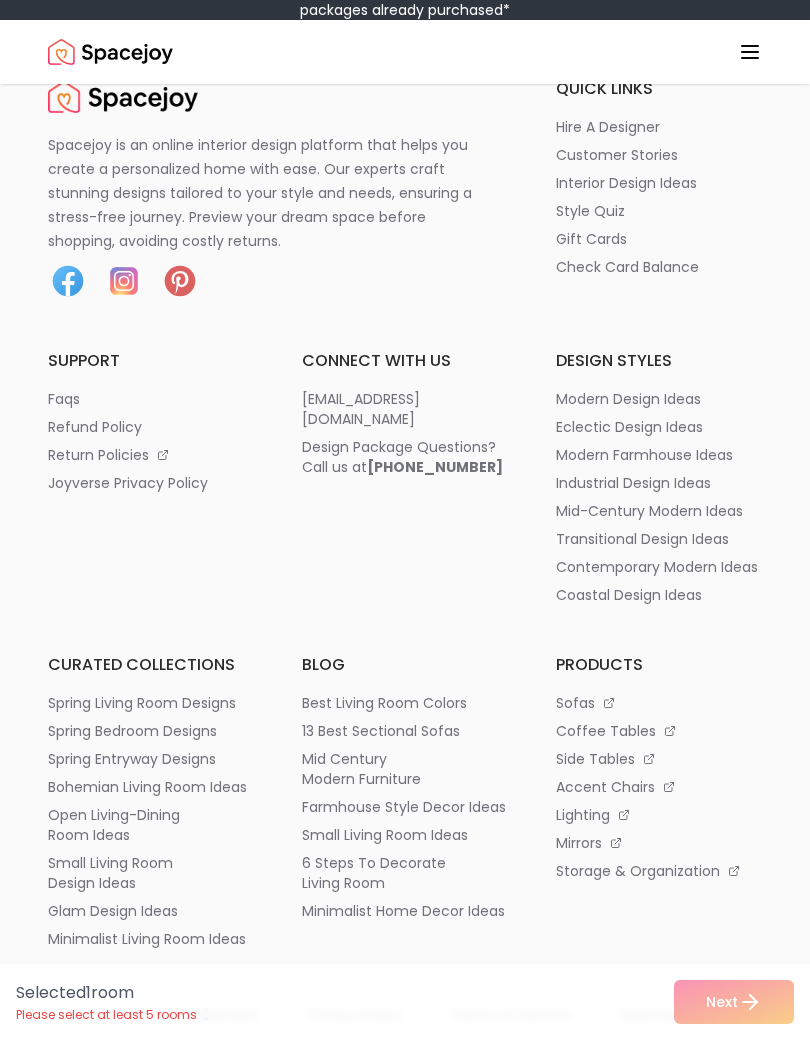 scroll, scrollTop: 17211, scrollLeft: 0, axis: vertical 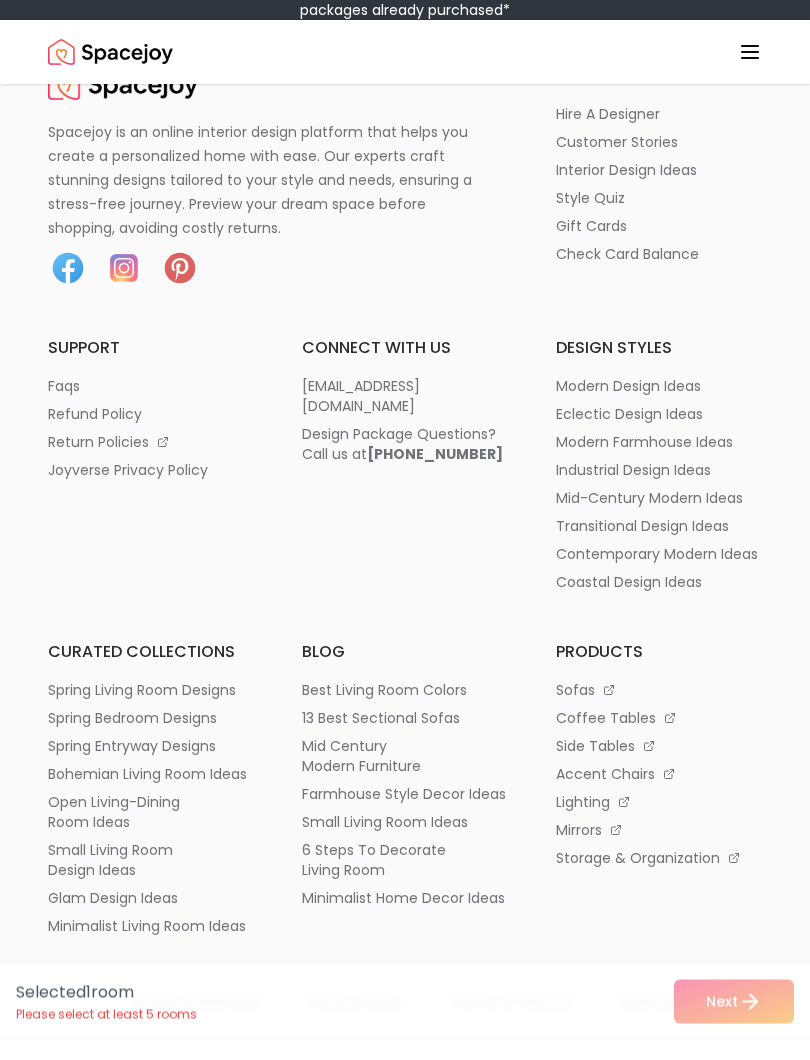 click on "Selected  1  room Please select at least 5 rooms Next" at bounding box center [405, 1022] 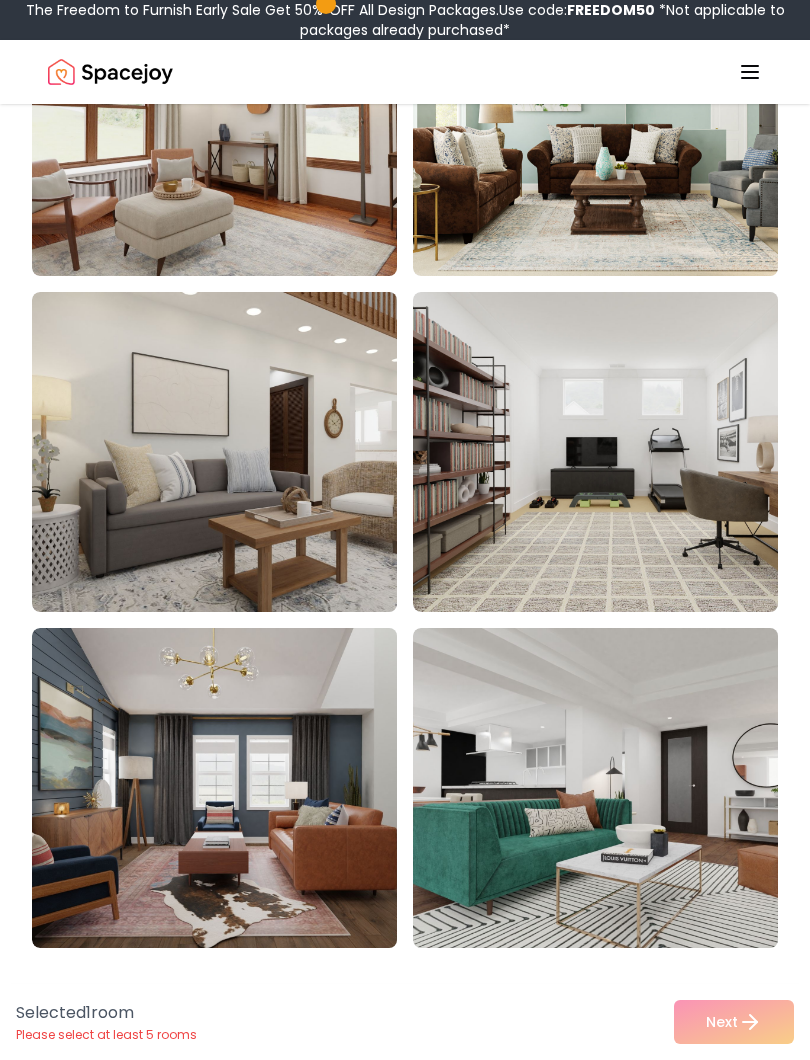 scroll, scrollTop: 16203, scrollLeft: 0, axis: vertical 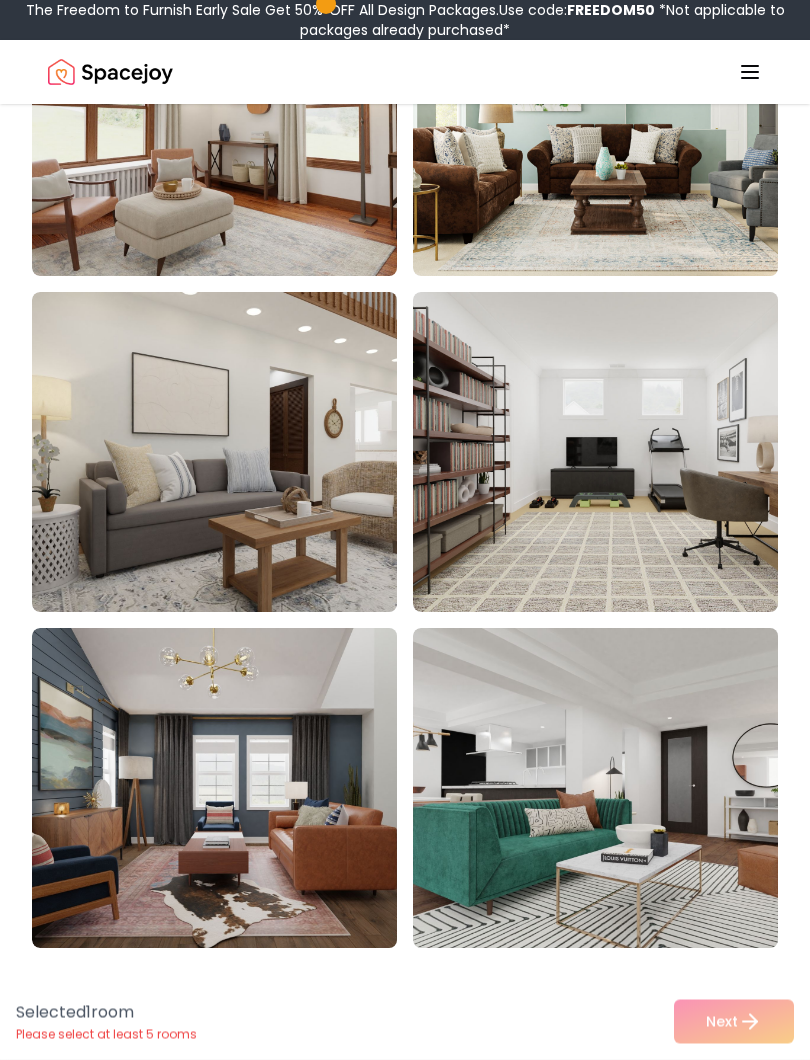 click at bounding box center (232, 789) 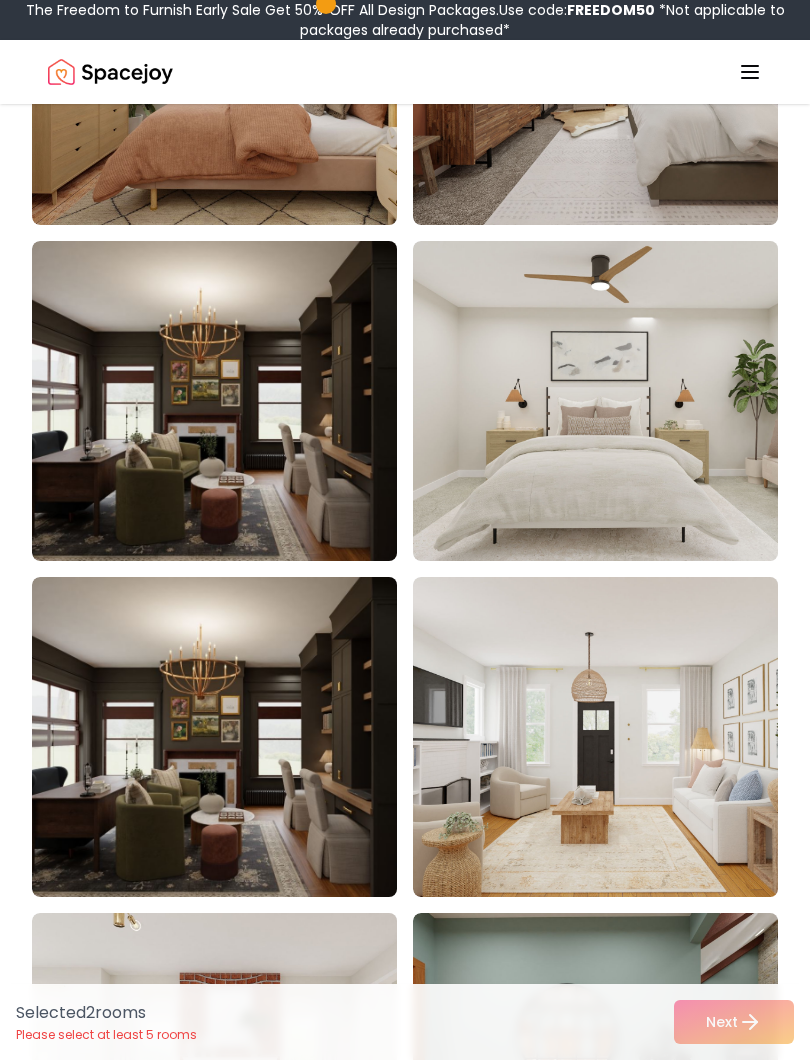 scroll, scrollTop: 13901, scrollLeft: 0, axis: vertical 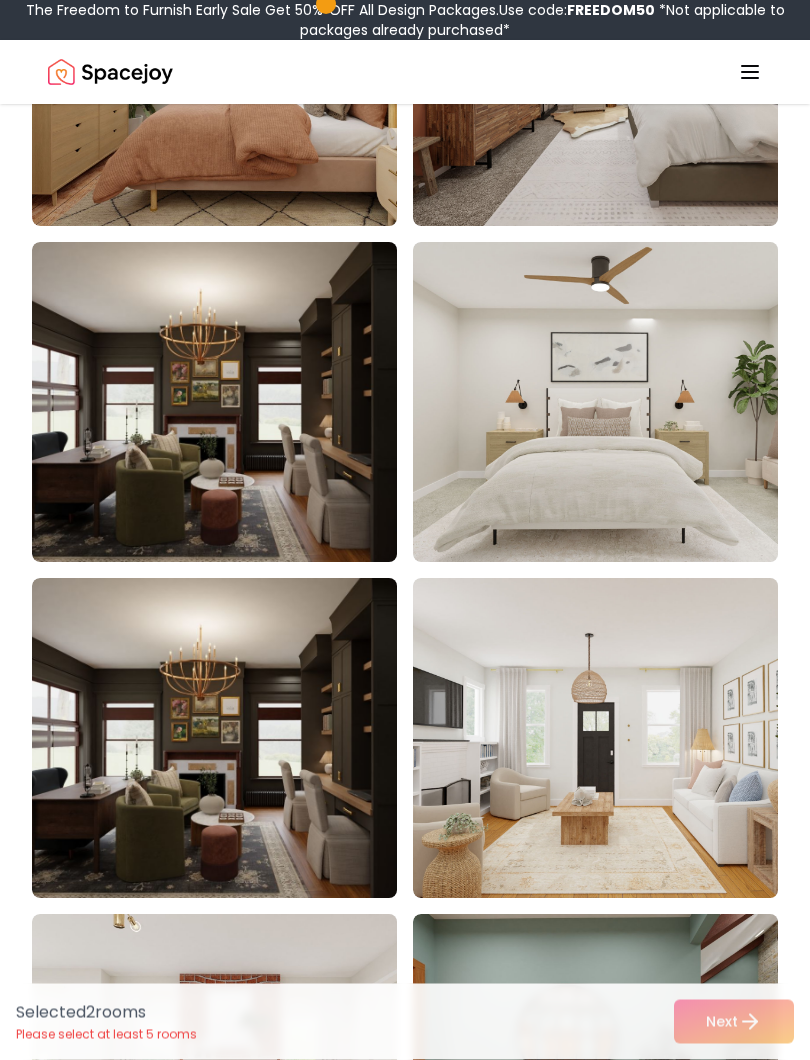 click at bounding box center [232, 739] 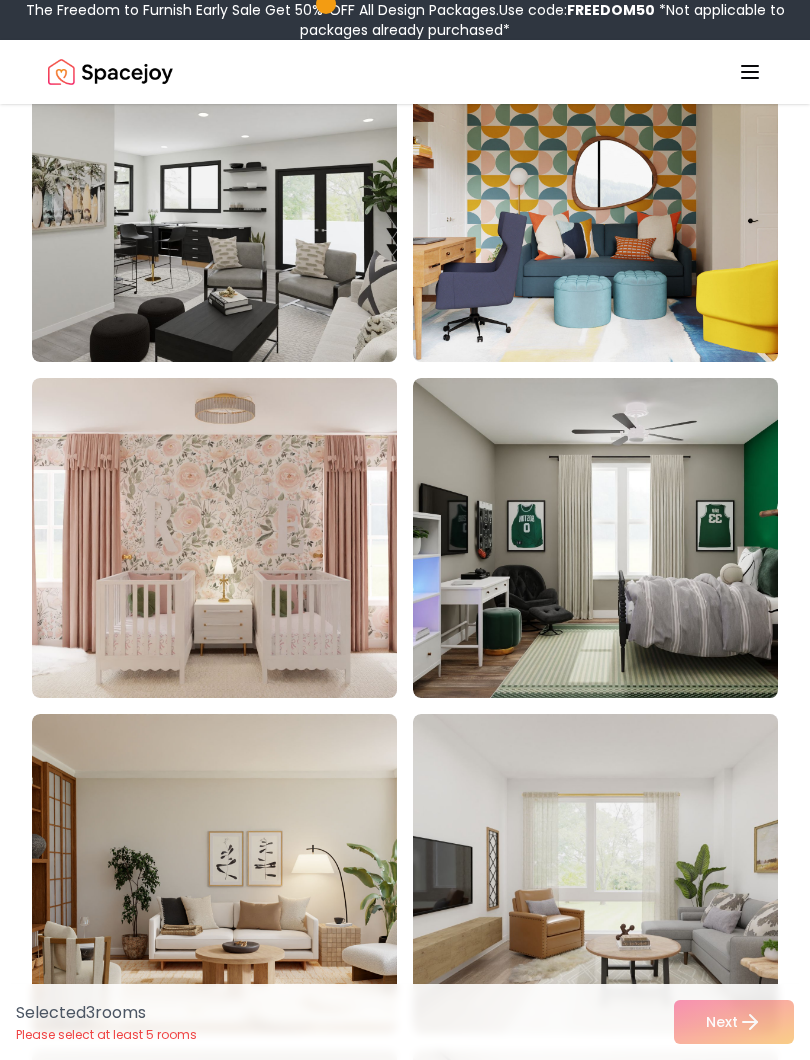 scroll, scrollTop: 12420, scrollLeft: 0, axis: vertical 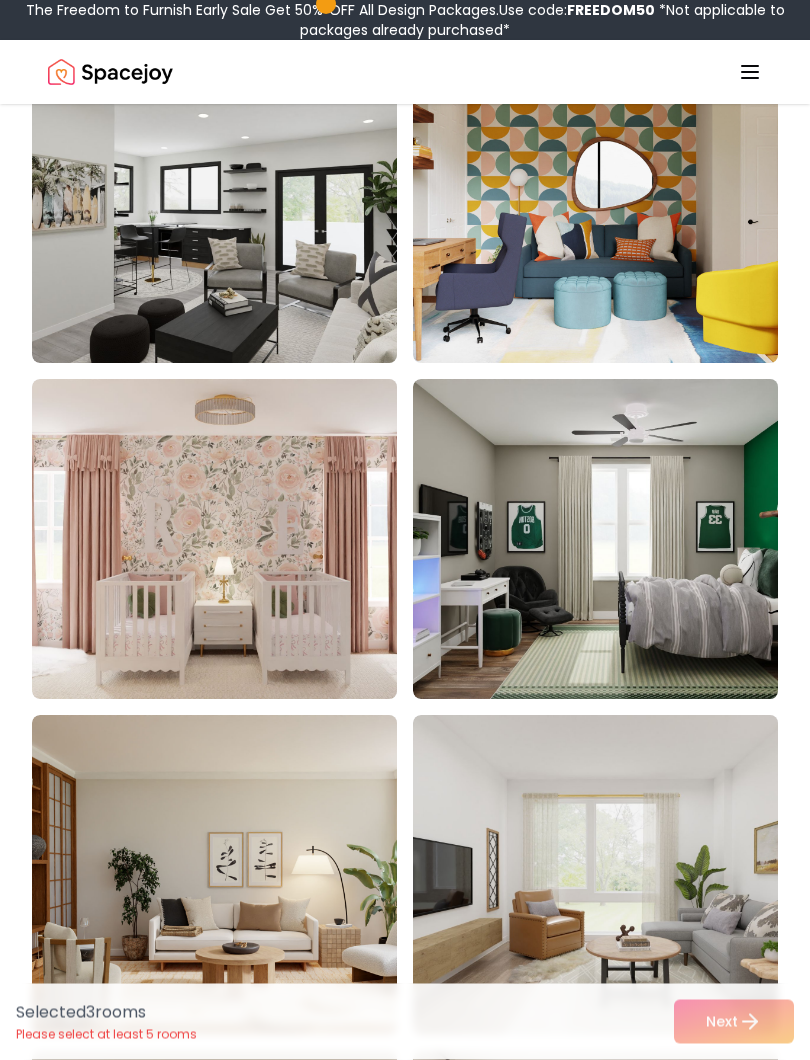 click at bounding box center [232, 540] 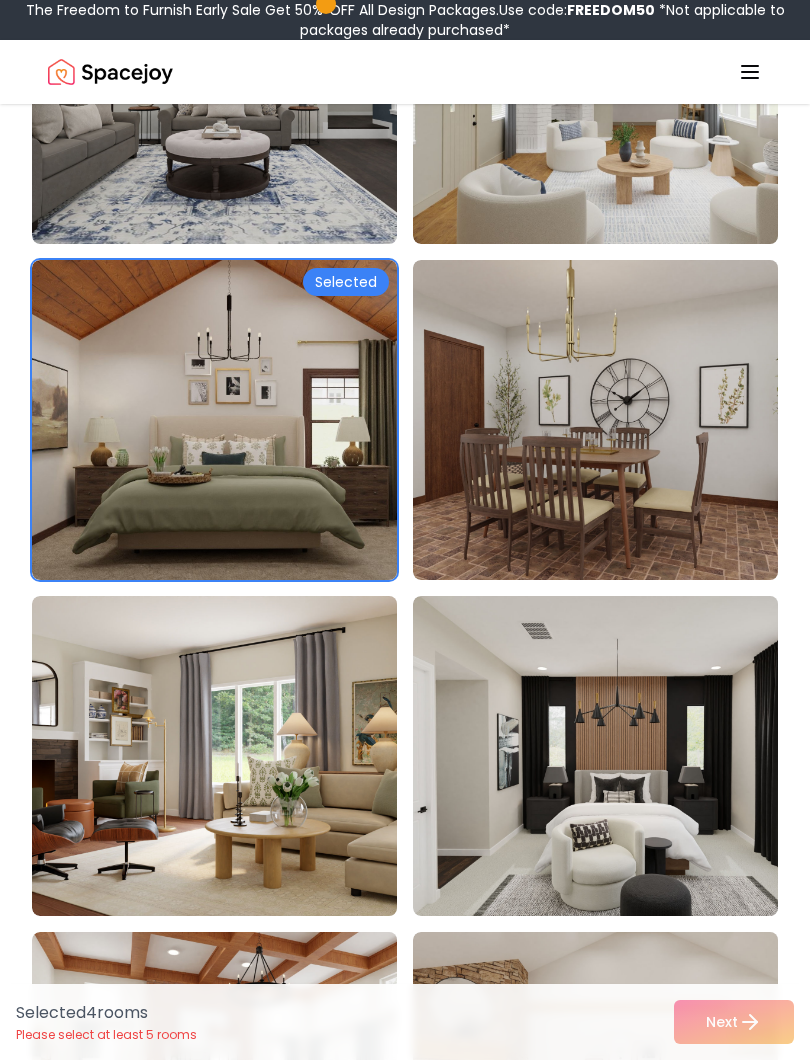 scroll, scrollTop: 9839, scrollLeft: 0, axis: vertical 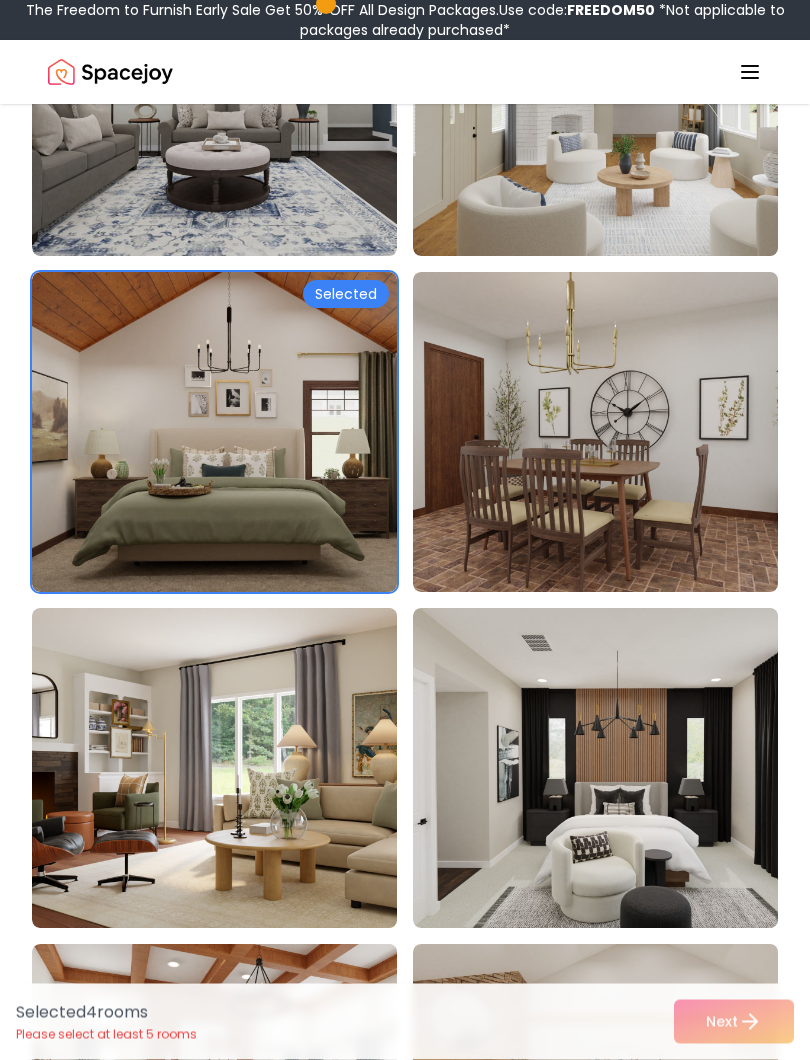click at bounding box center [613, 433] 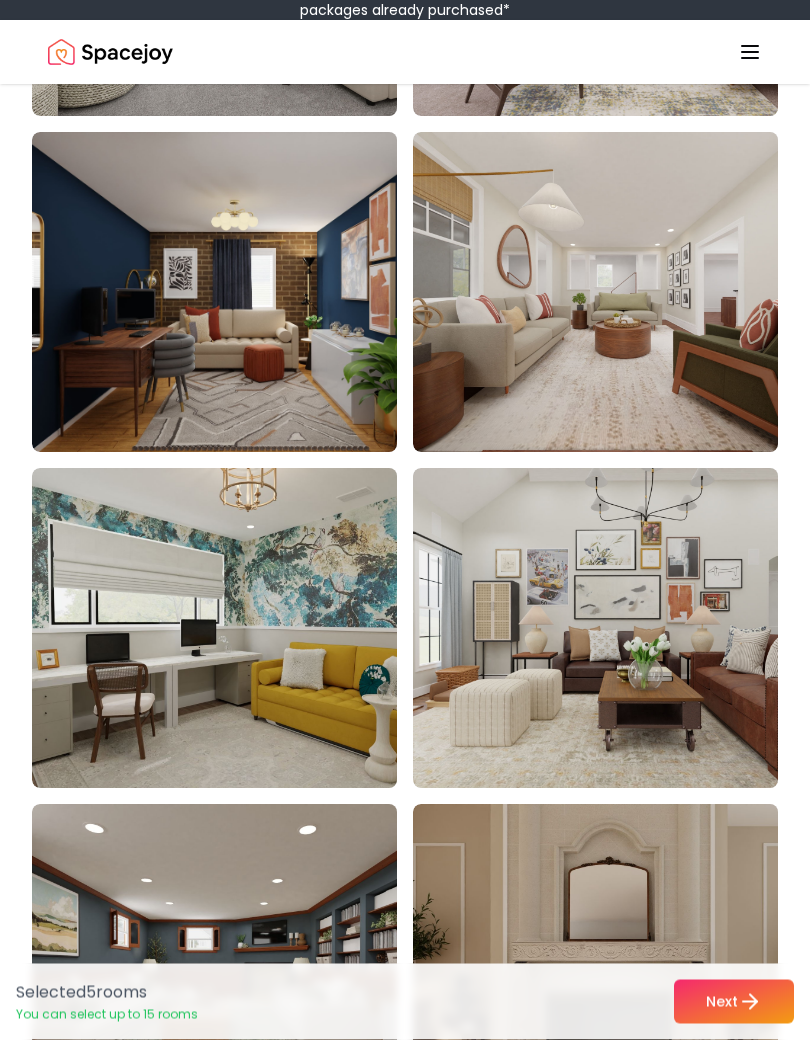 scroll, scrollTop: 11123, scrollLeft: 0, axis: vertical 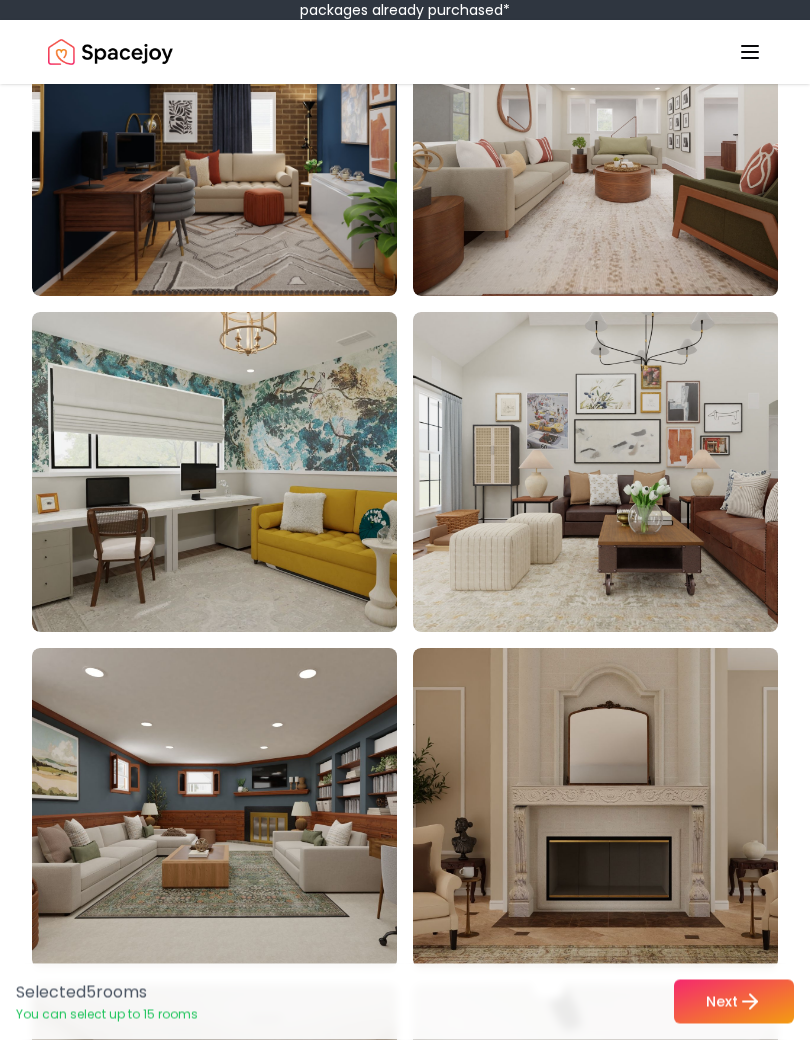 click on "Next" at bounding box center (734, 1022) 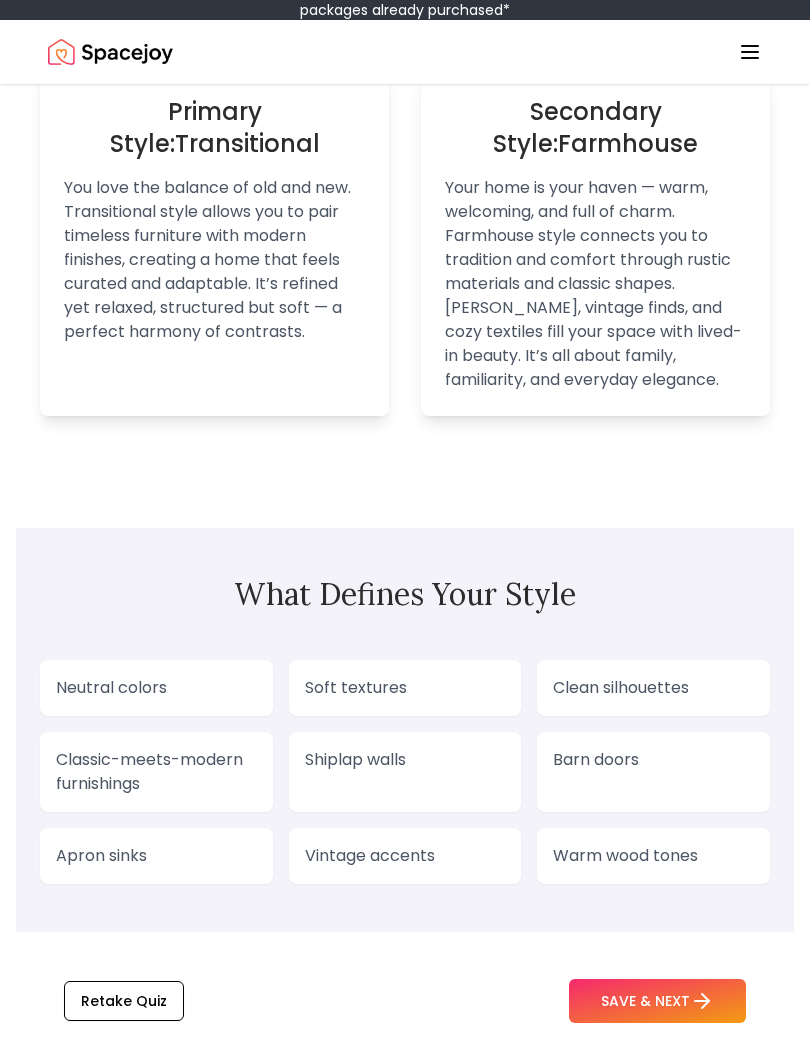 scroll, scrollTop: 1793, scrollLeft: 0, axis: vertical 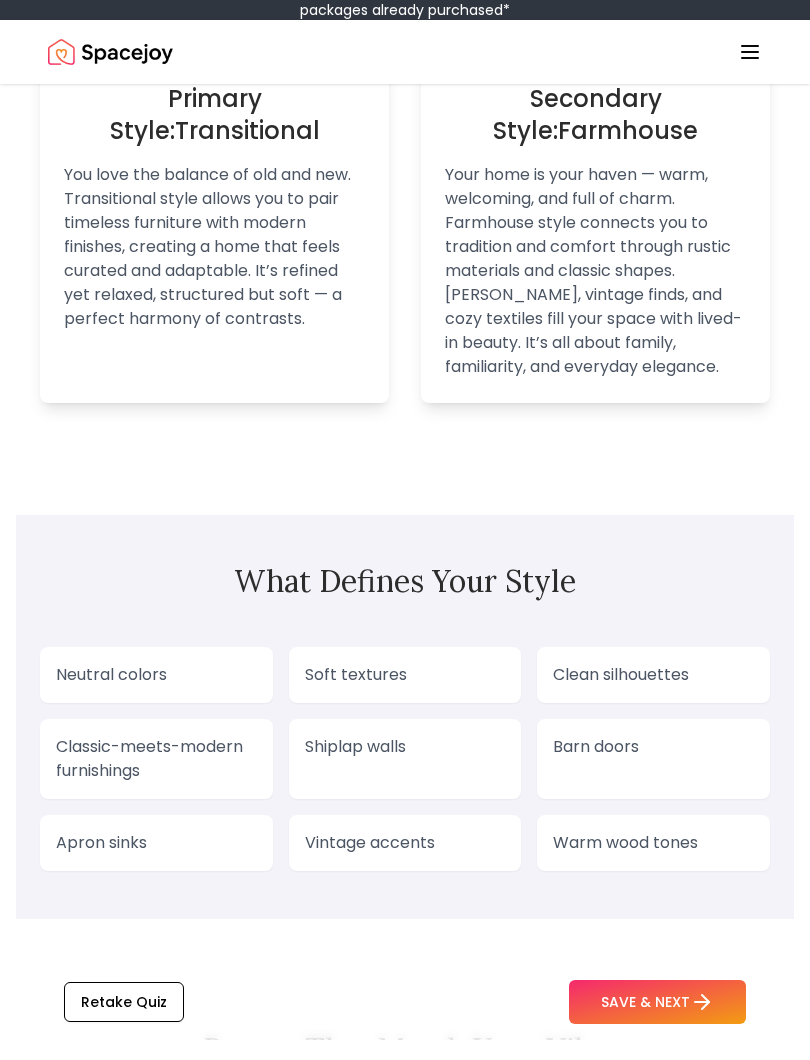 click on "Neutral colors" at bounding box center [156, 695] 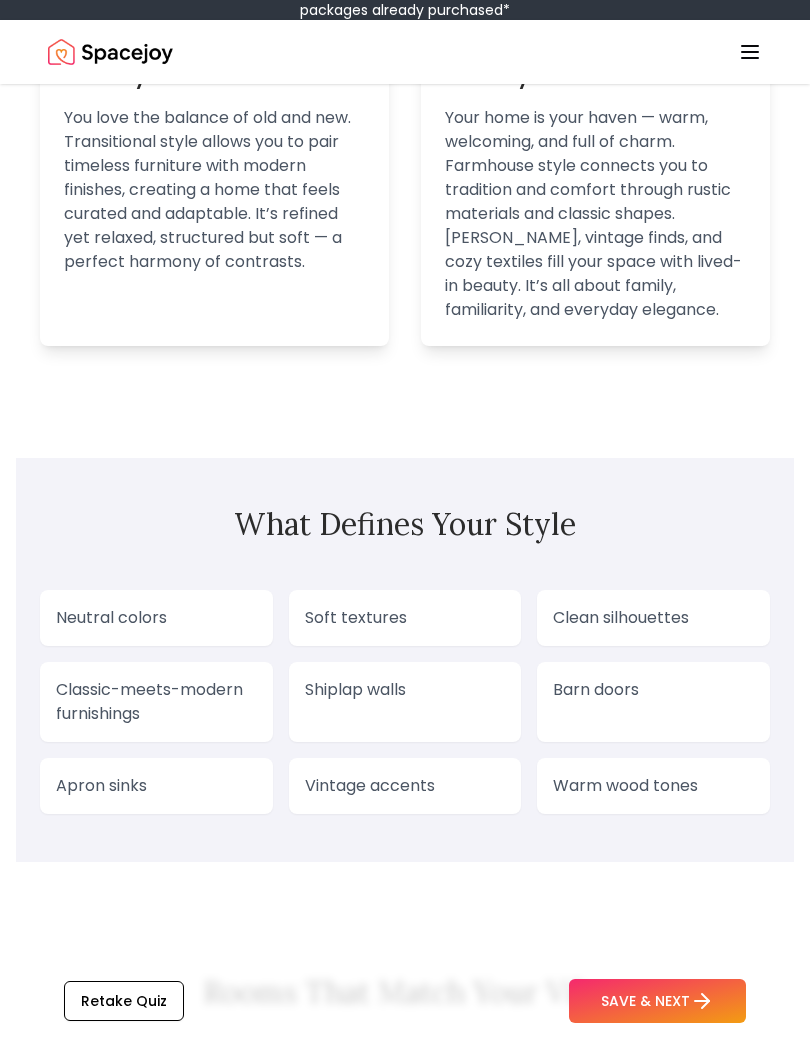 scroll, scrollTop: 1850, scrollLeft: 0, axis: vertical 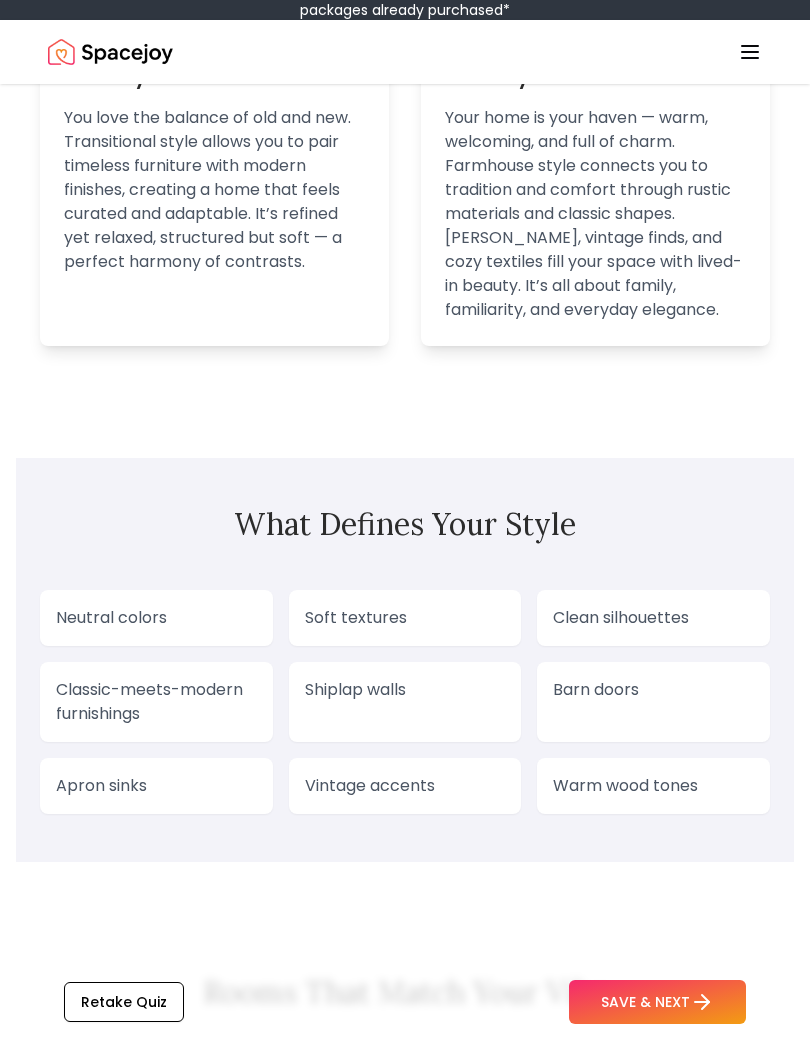 click on "Classic-meets-modern furnishings" at bounding box center (156, 722) 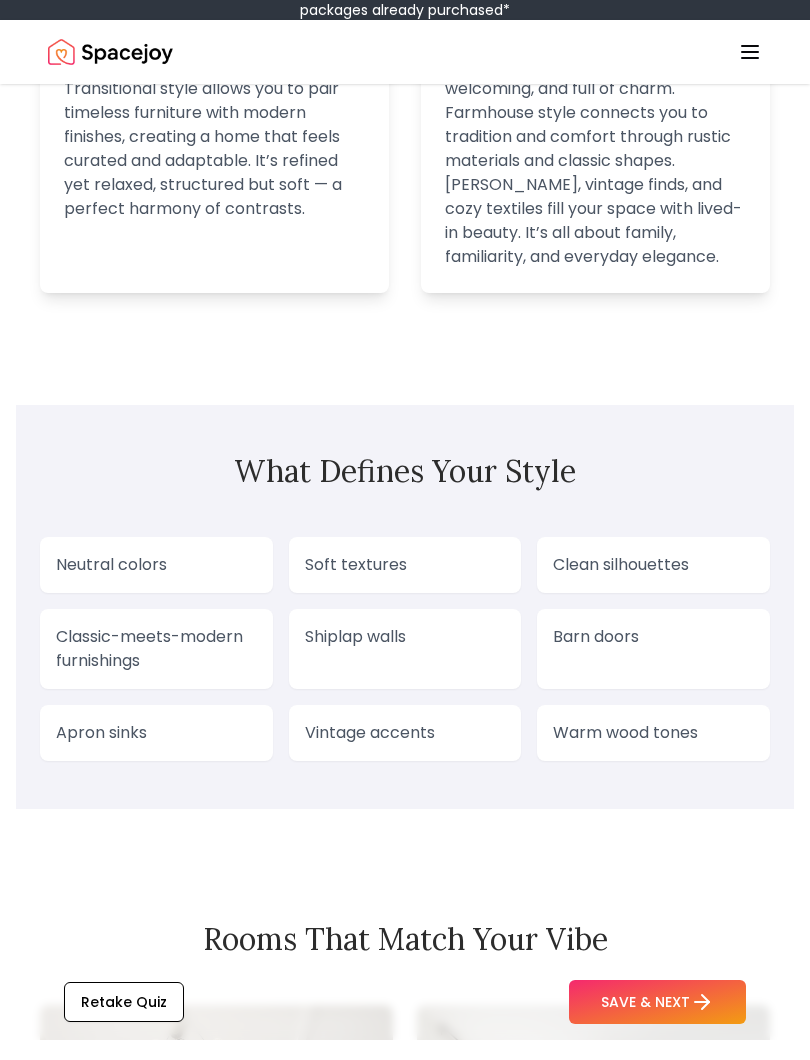 scroll, scrollTop: 1905, scrollLeft: 0, axis: vertical 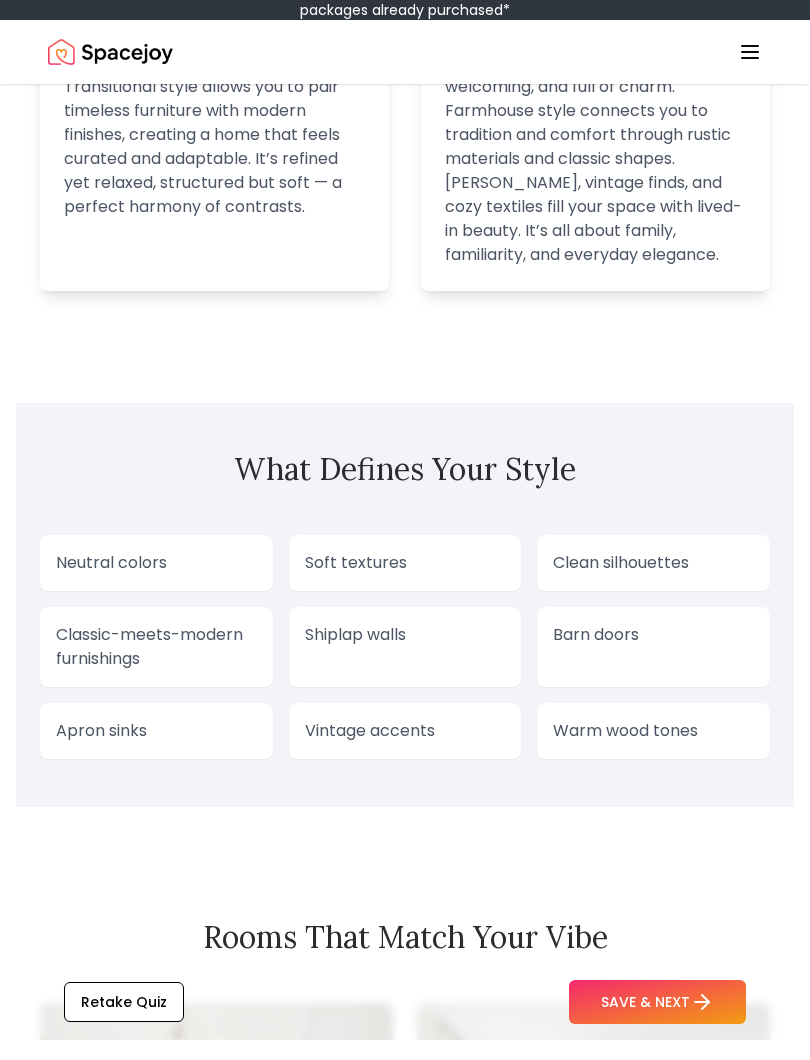click on "Warm wood tones" at bounding box center (653, 751) 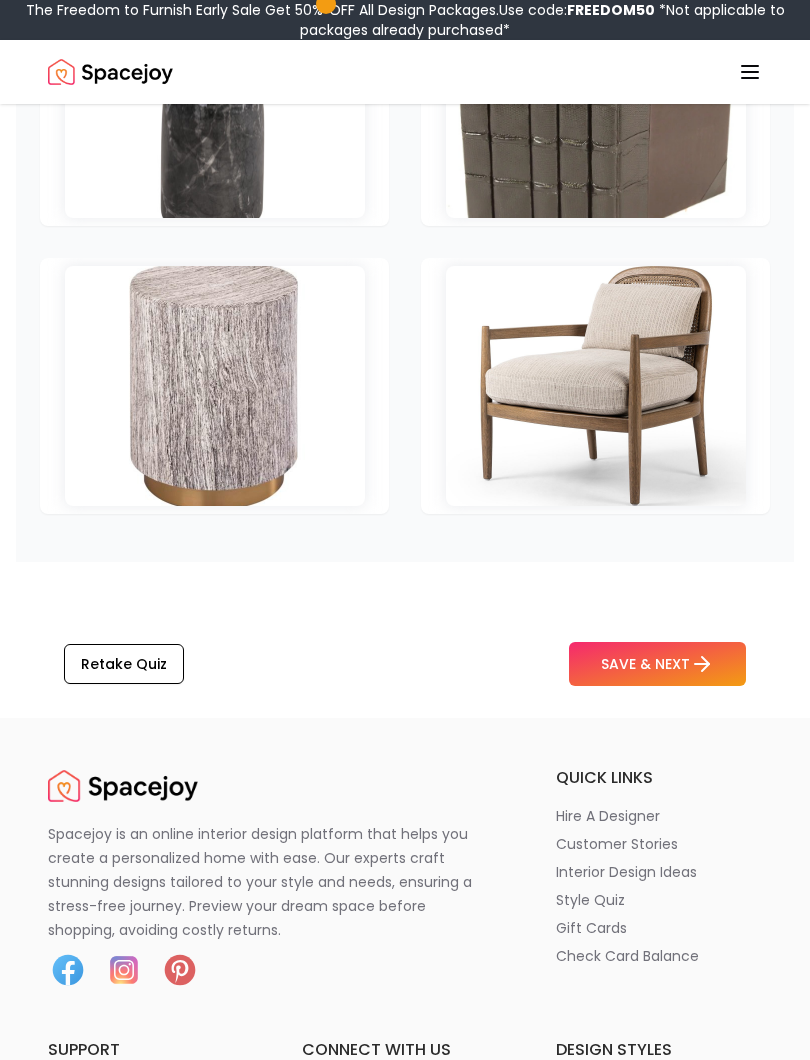 scroll, scrollTop: 4176, scrollLeft: 0, axis: vertical 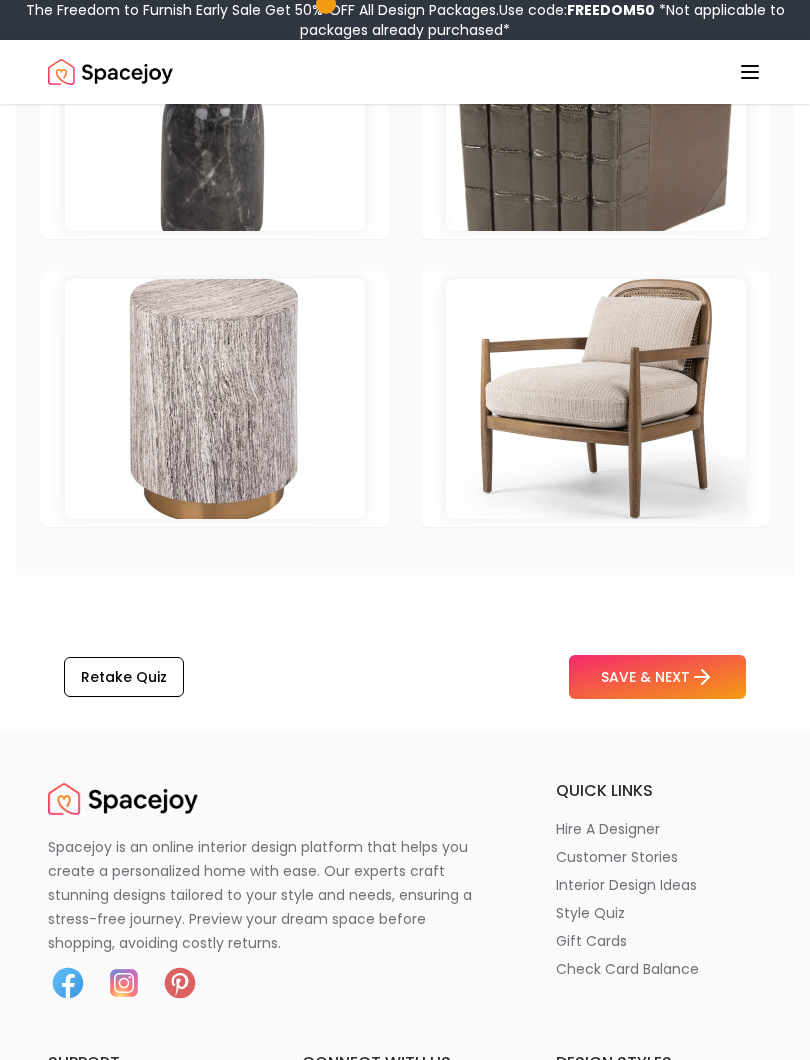 click 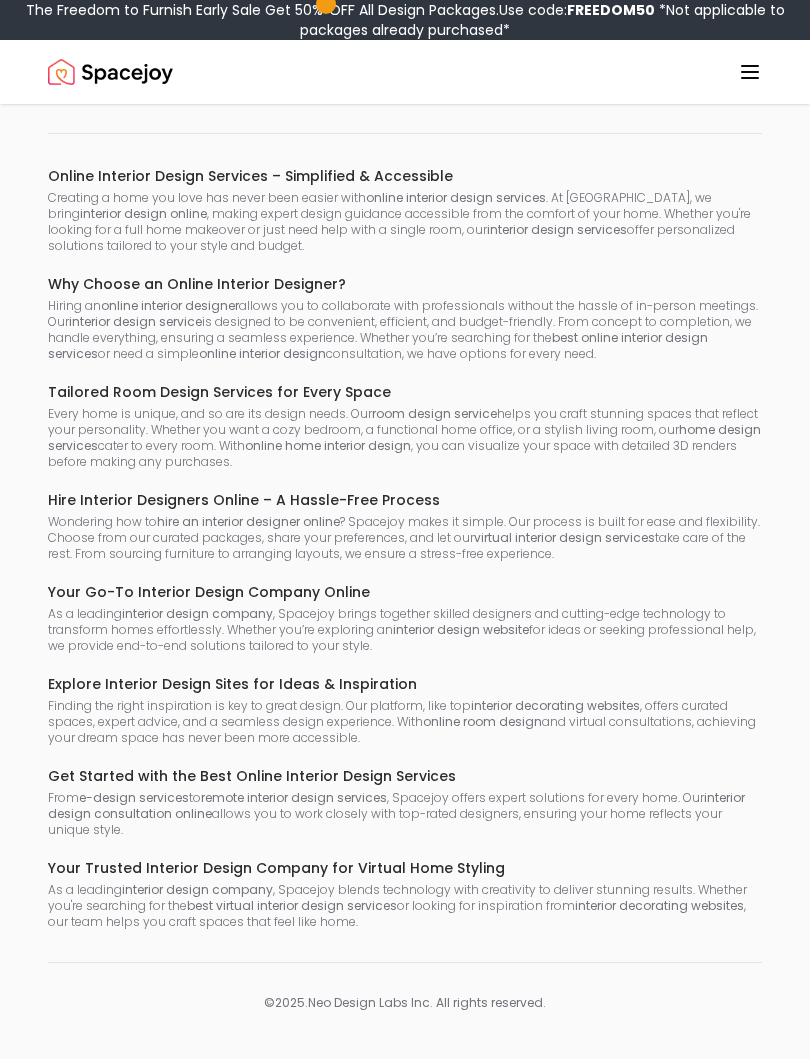 scroll, scrollTop: 0, scrollLeft: 0, axis: both 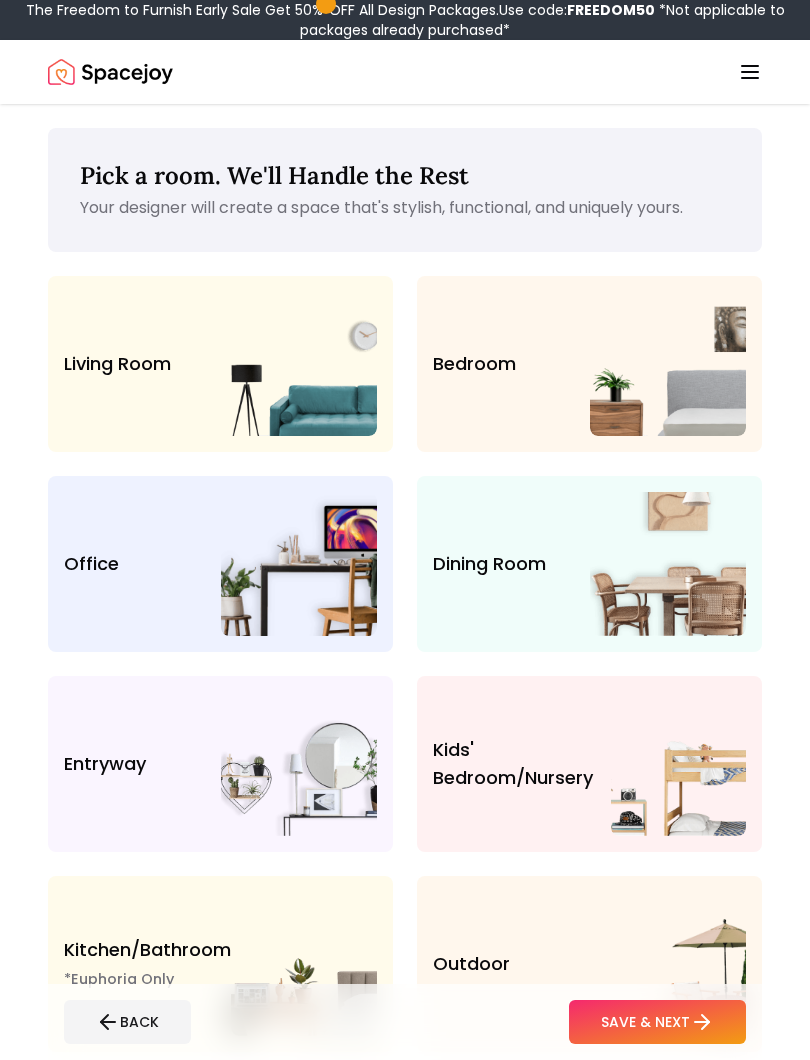 click on "Living Room" at bounding box center (142, 364) 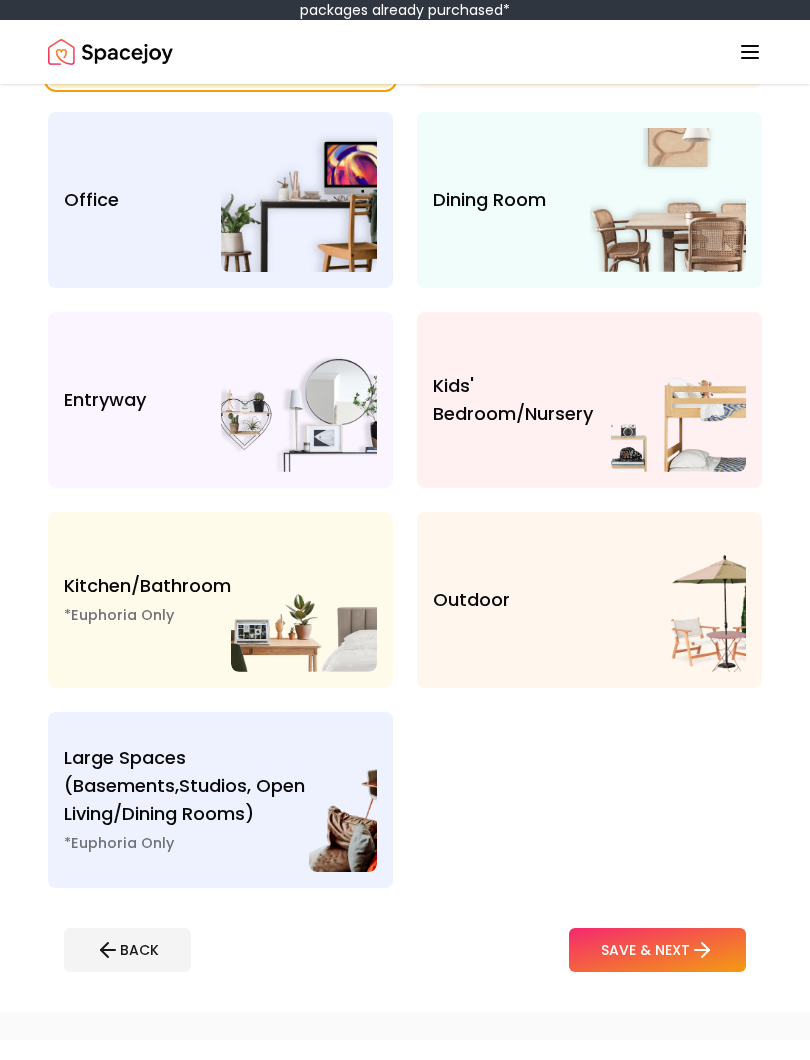 scroll, scrollTop: 344, scrollLeft: 0, axis: vertical 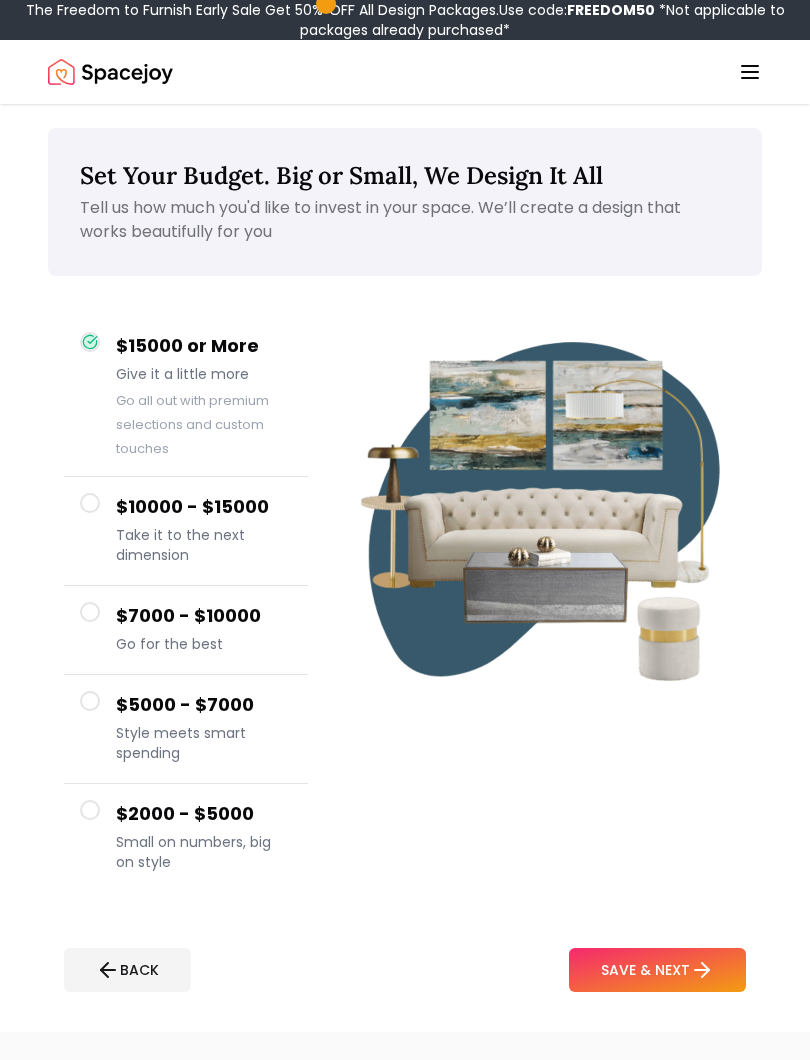 click on "$7000 - $10000" at bounding box center [204, 616] 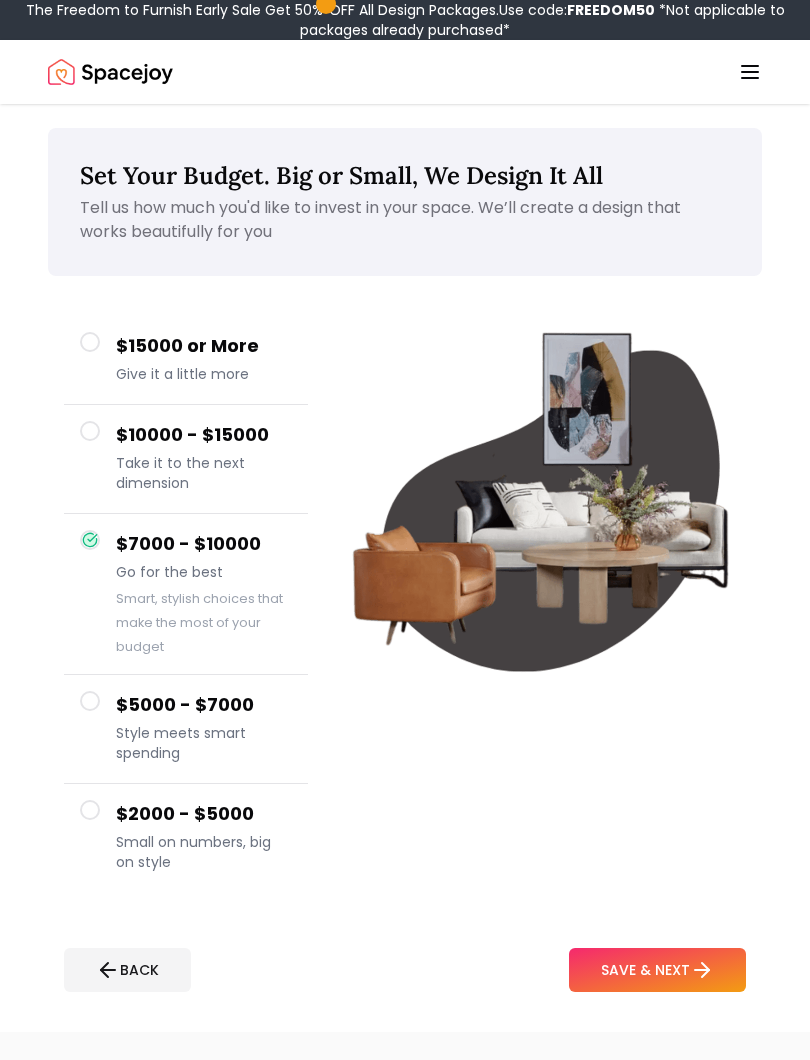 click on "Take it to the next dimension" at bounding box center (204, 473) 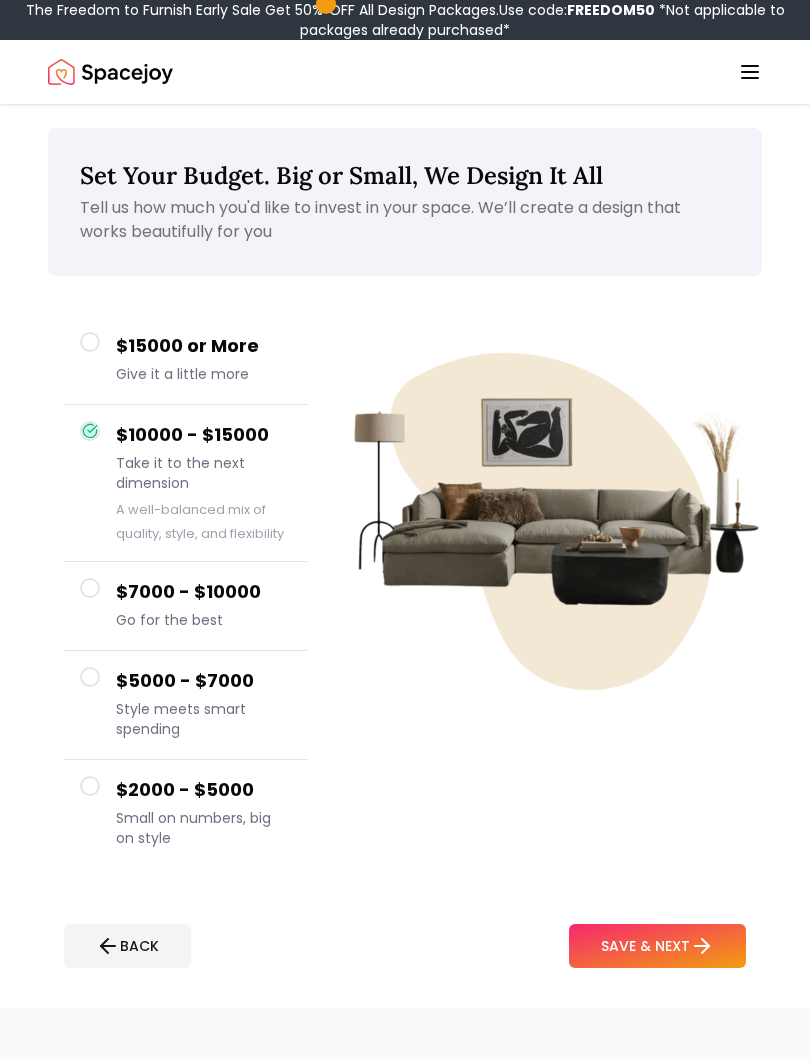 click on "Give it a little more" at bounding box center [204, 374] 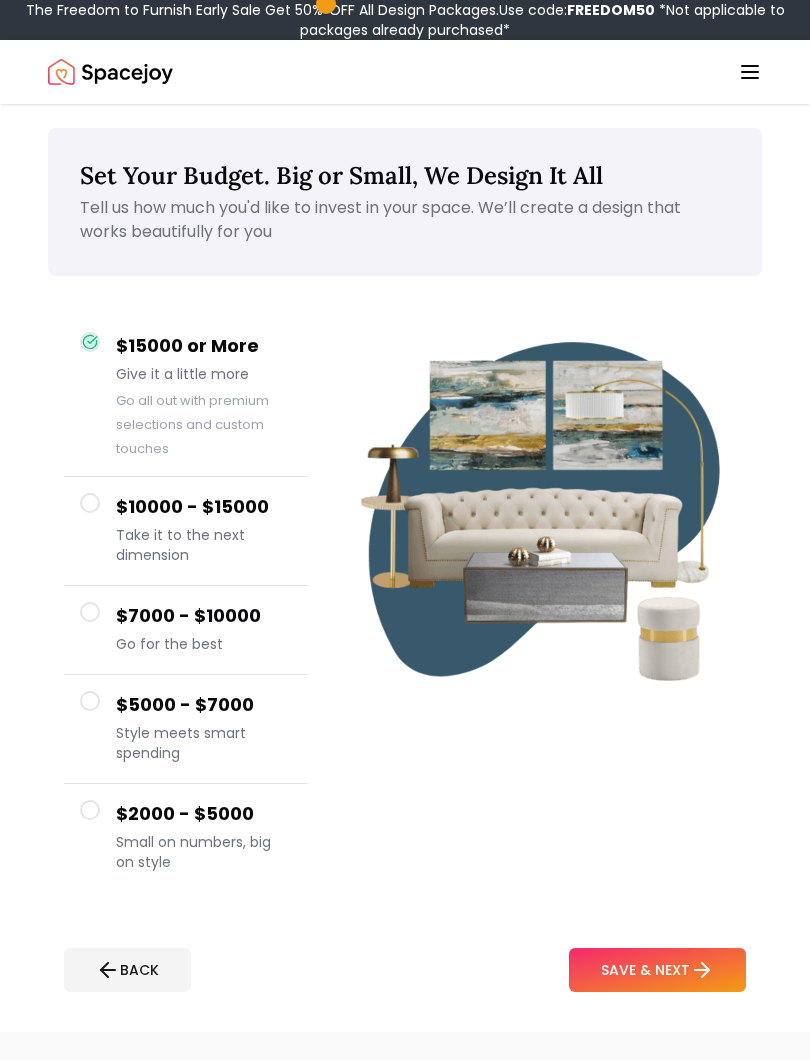 click on "SAVE & NEXT" at bounding box center [657, 970] 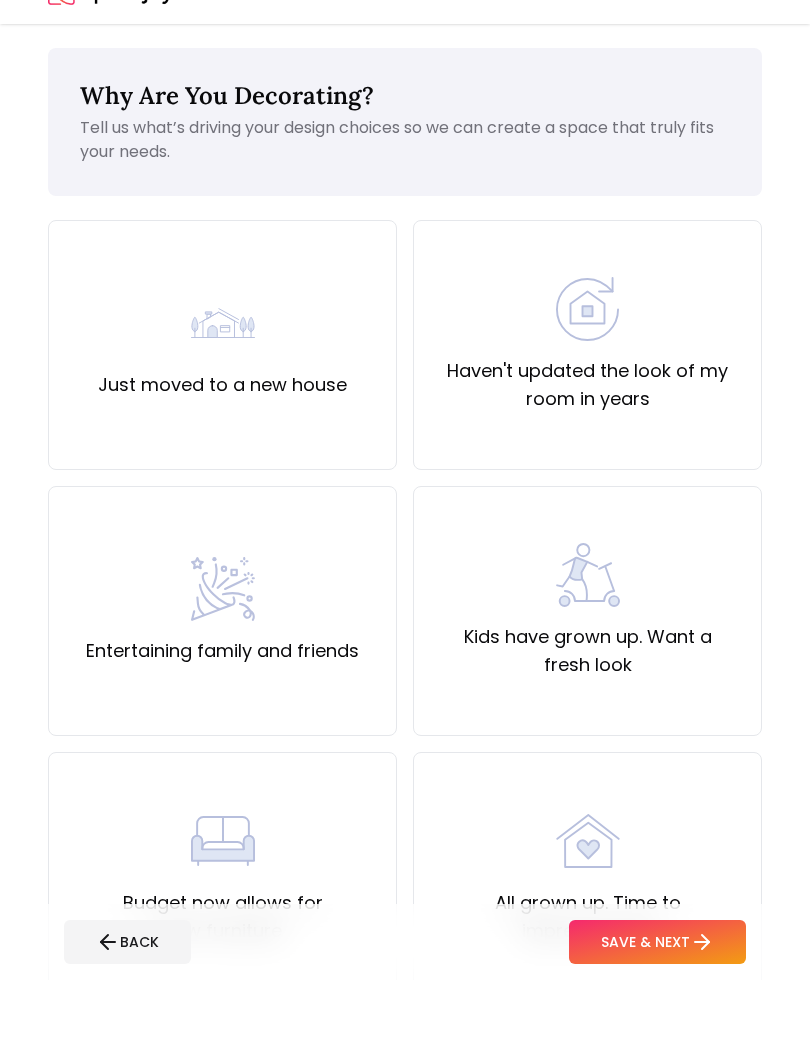 click on "Just moved to a new house" at bounding box center [222, 425] 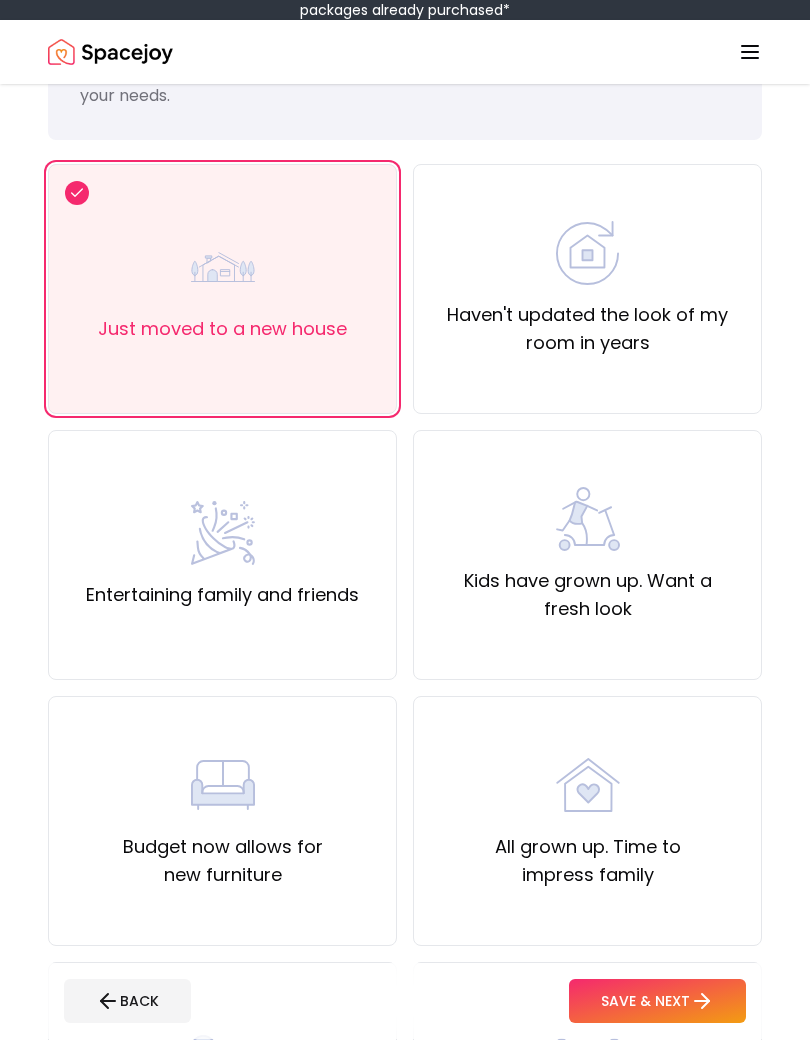 scroll, scrollTop: 116, scrollLeft: 0, axis: vertical 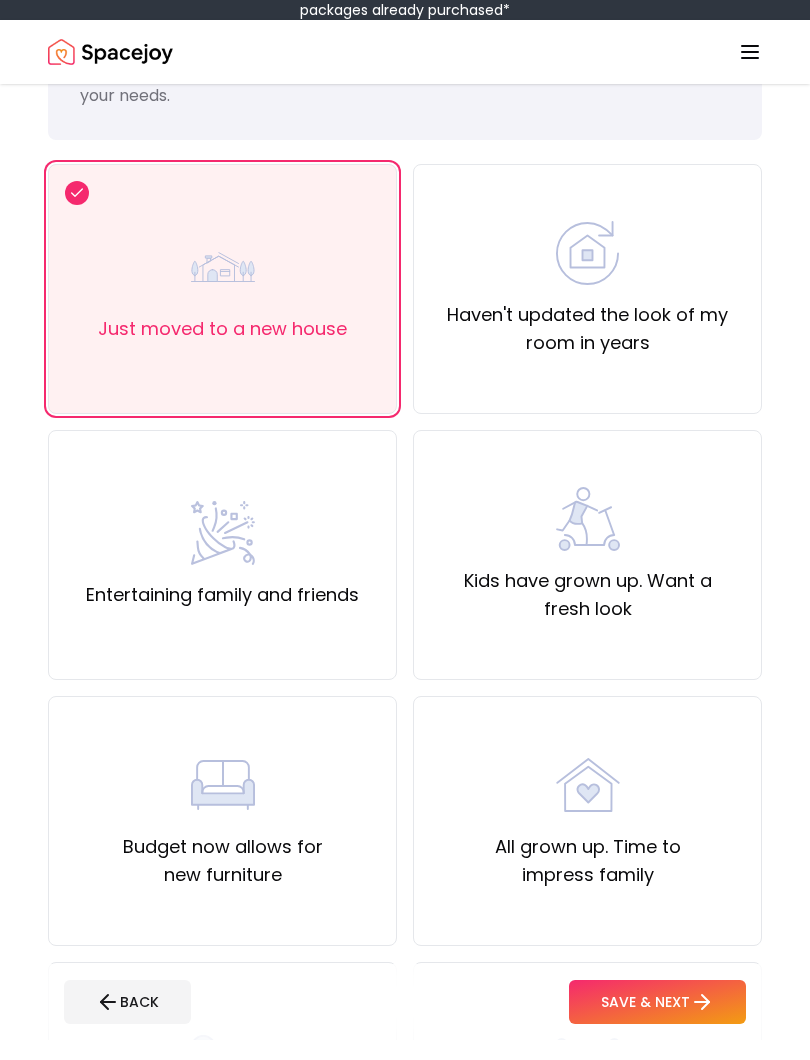 click on "SAVE & NEXT" at bounding box center [657, 1022] 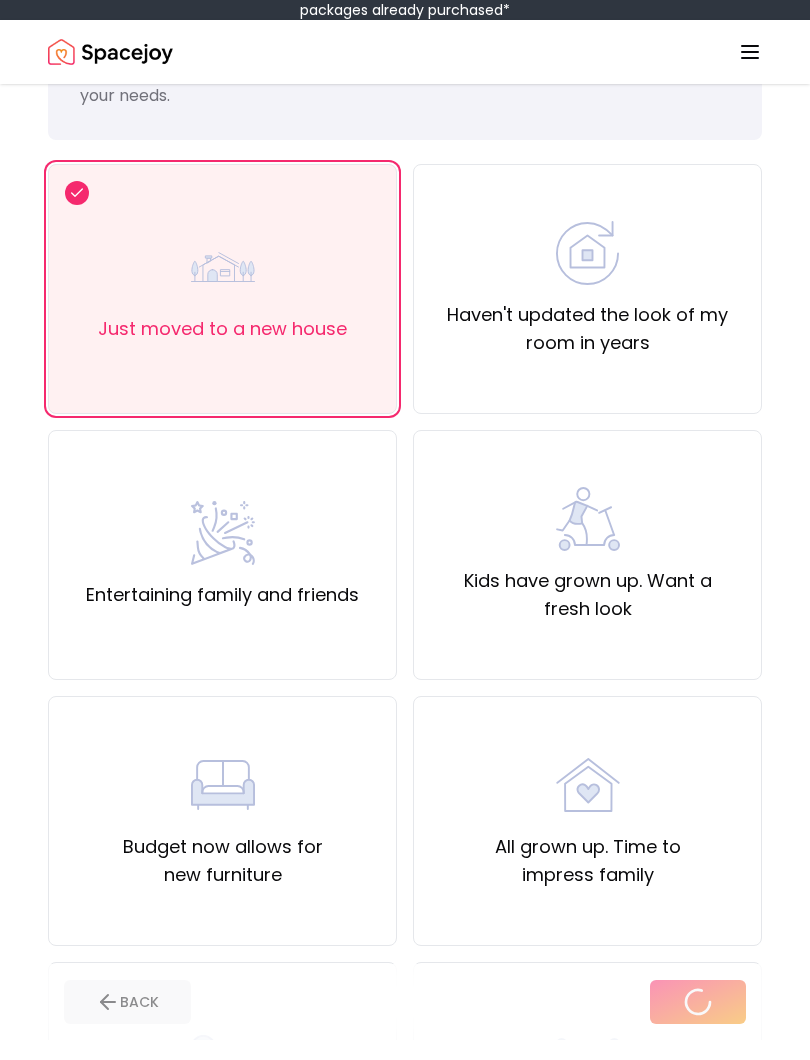 scroll, scrollTop: 0, scrollLeft: 0, axis: both 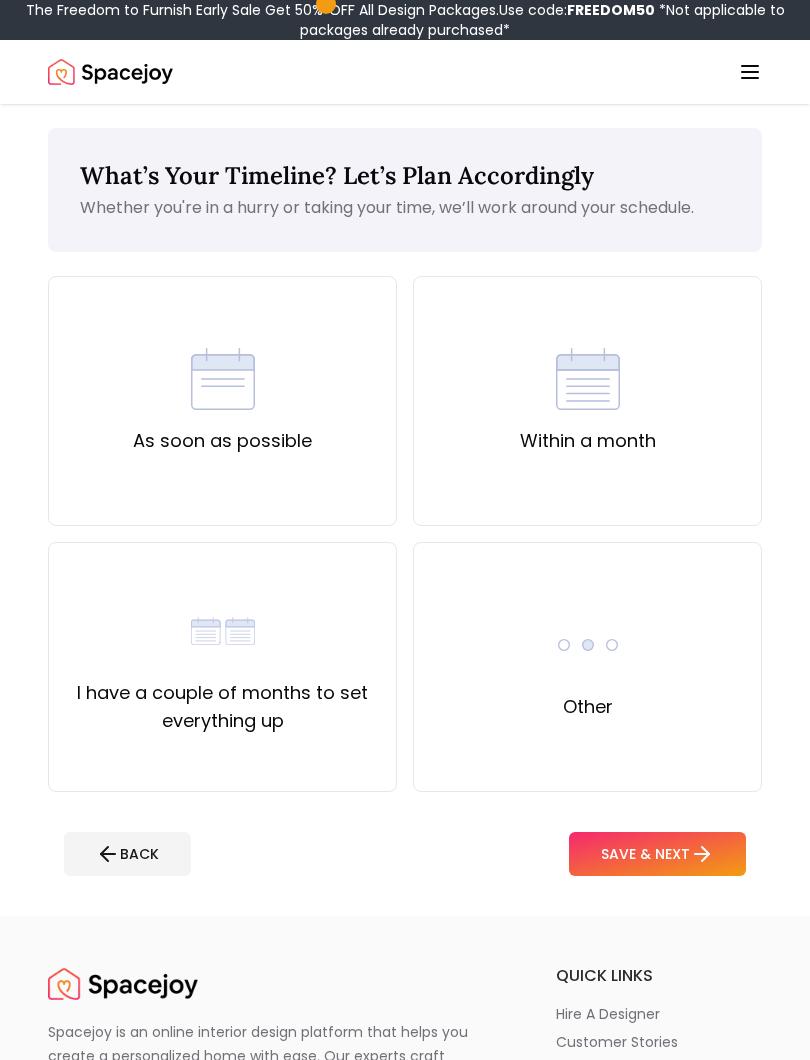 click on "As soon as possible" at bounding box center (222, 441) 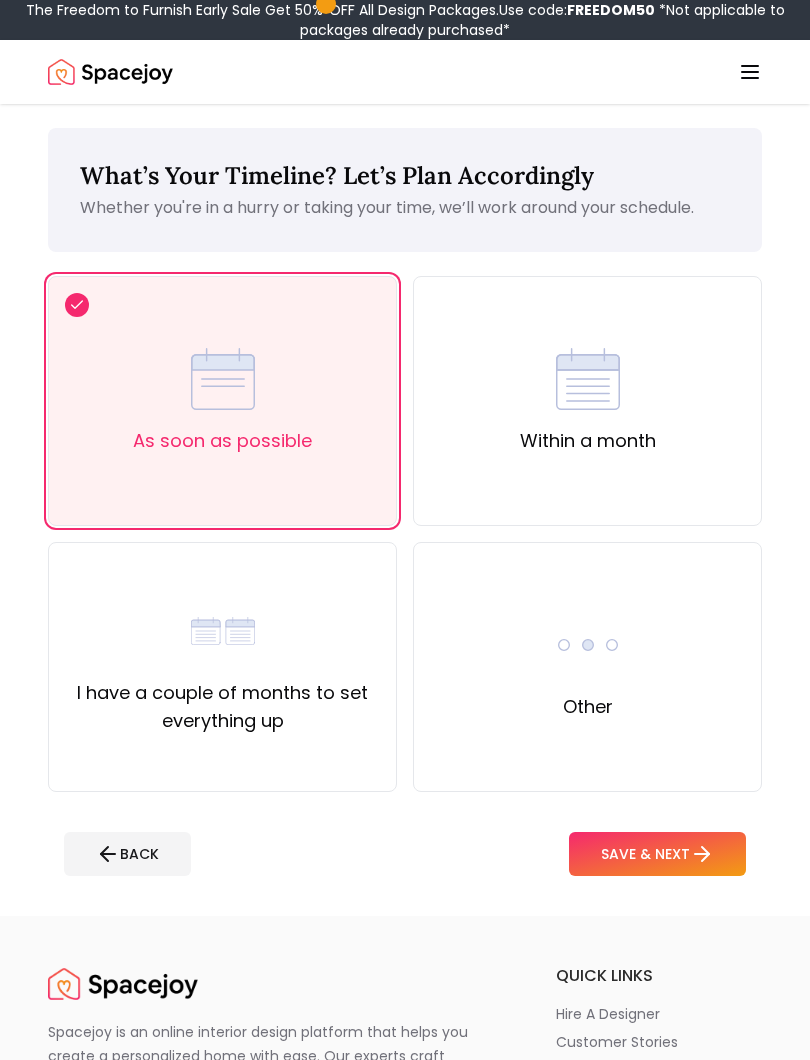 click on "SAVE & NEXT" at bounding box center (657, 854) 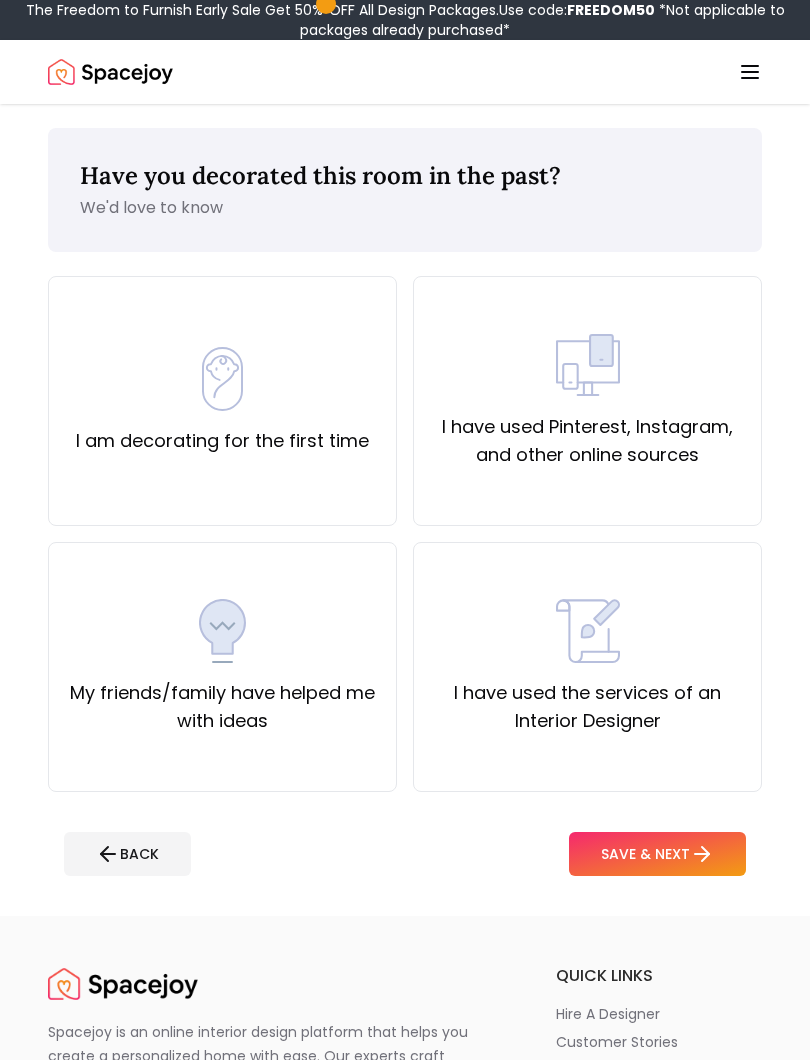 click on "I have used Pinterest, Instagram, and other online sources" at bounding box center (587, 441) 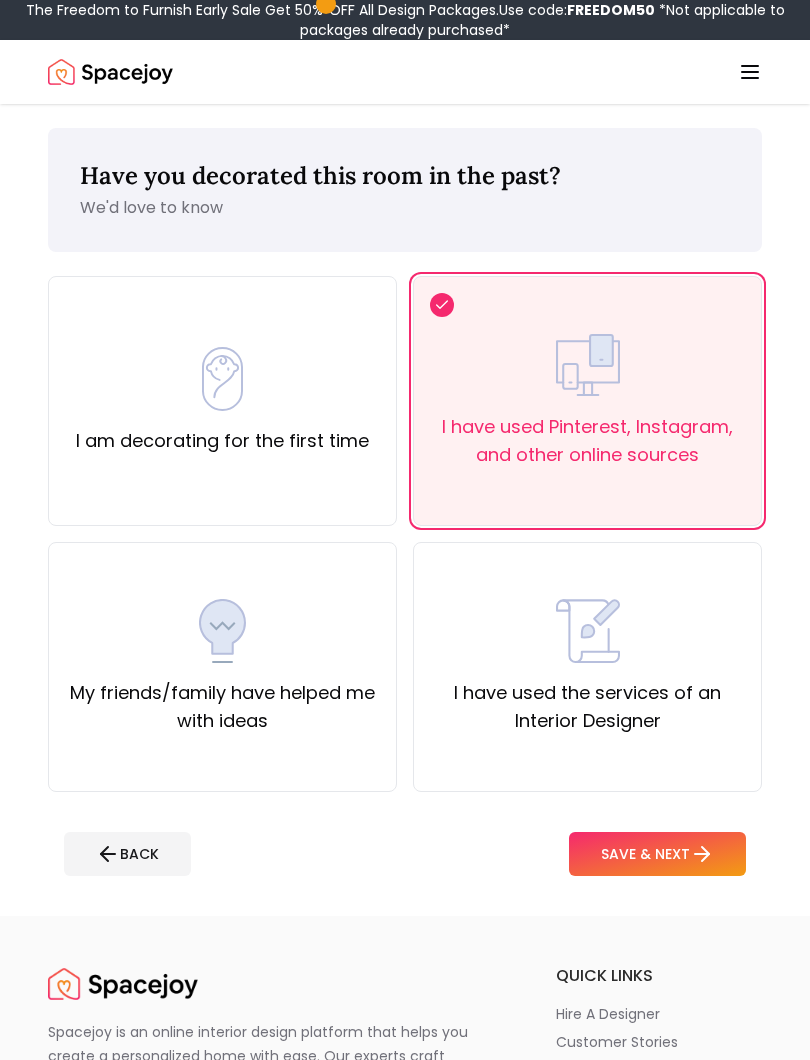 click on "SAVE & NEXT" at bounding box center [657, 854] 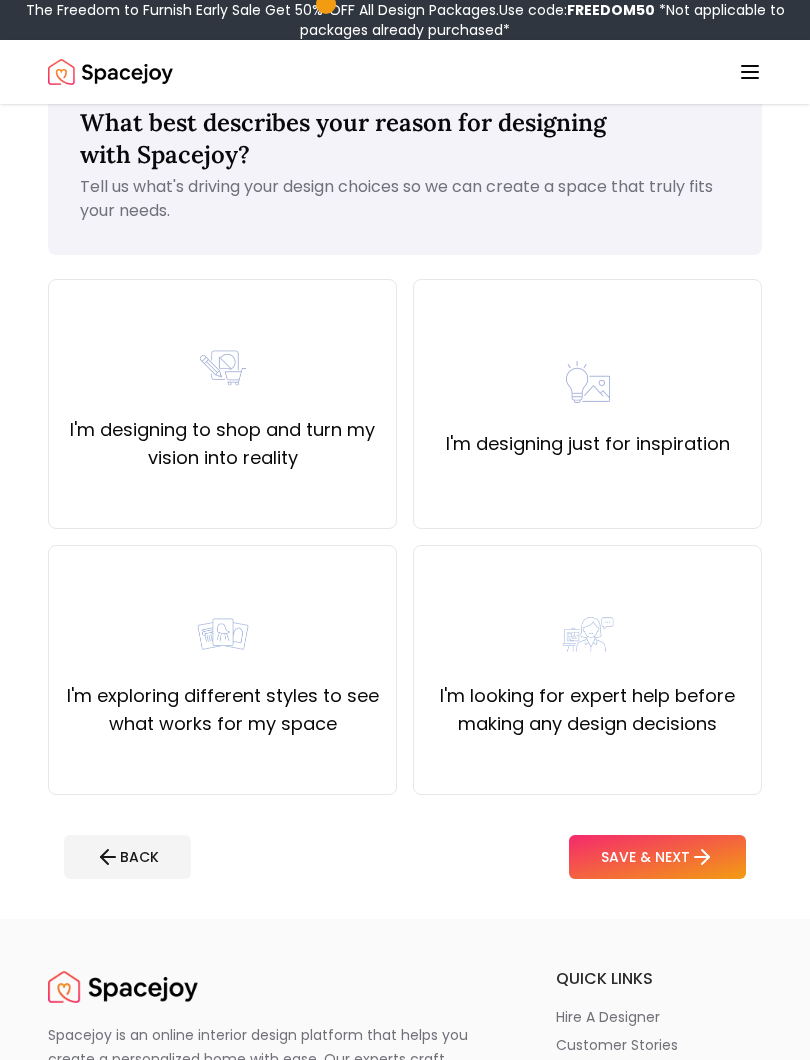 scroll, scrollTop: 32, scrollLeft: 0, axis: vertical 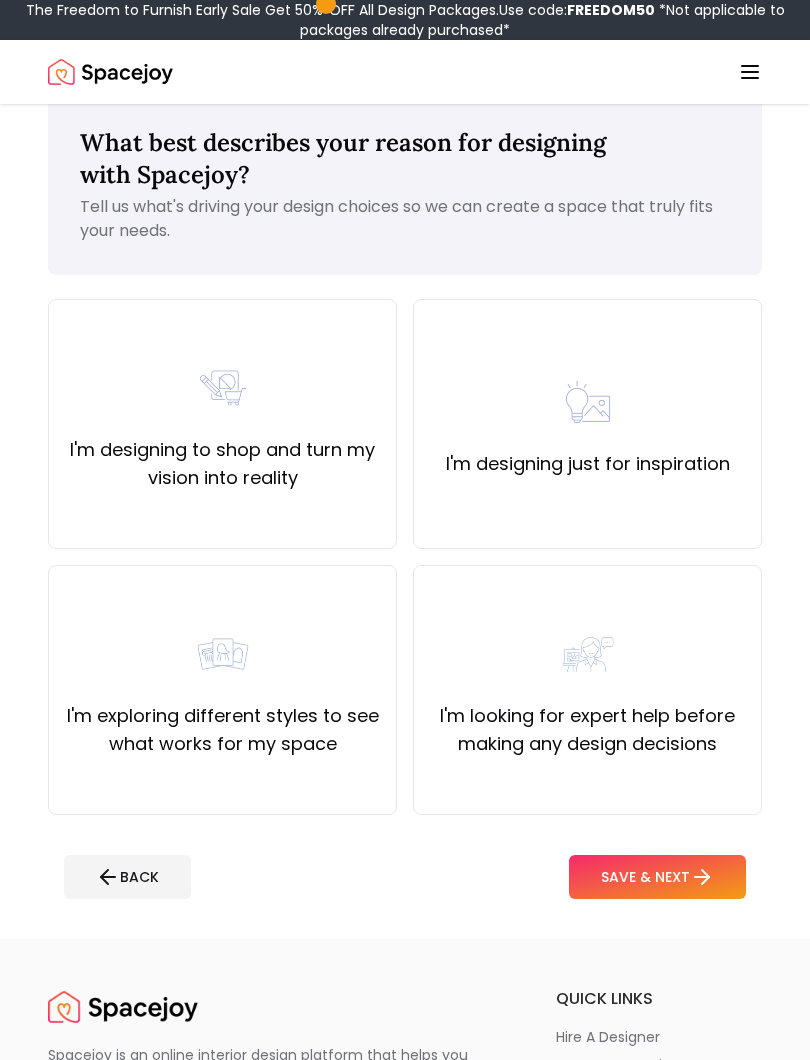 click at bounding box center [223, 655] 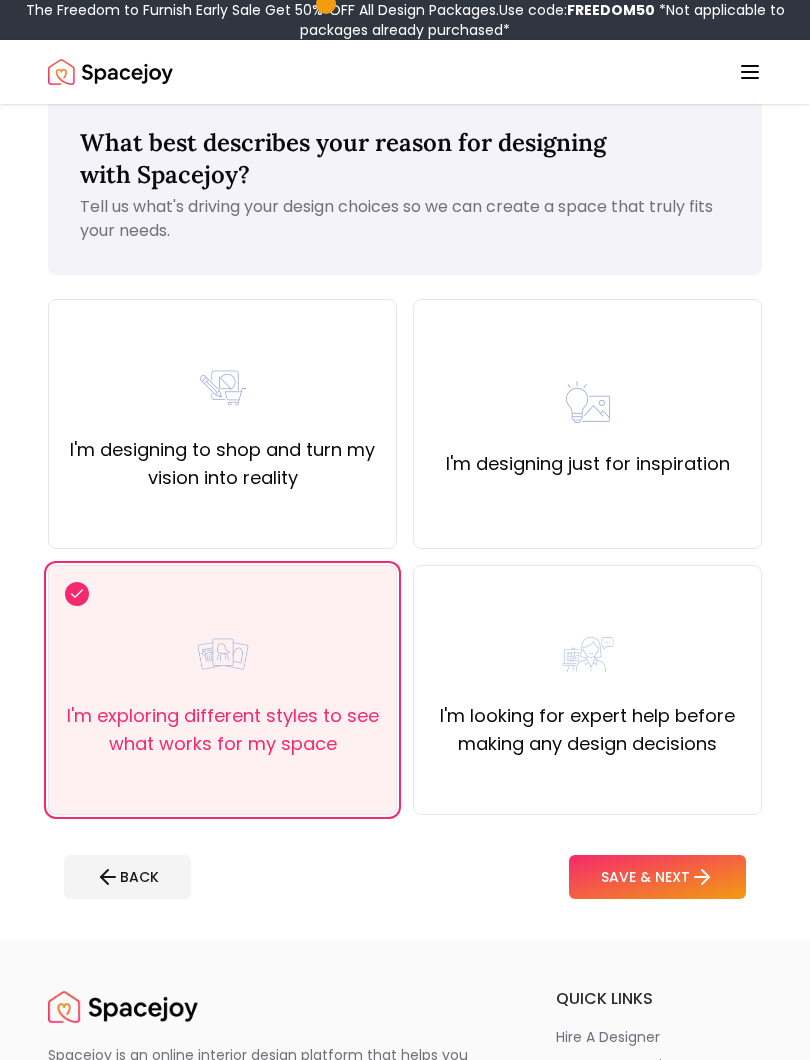 click 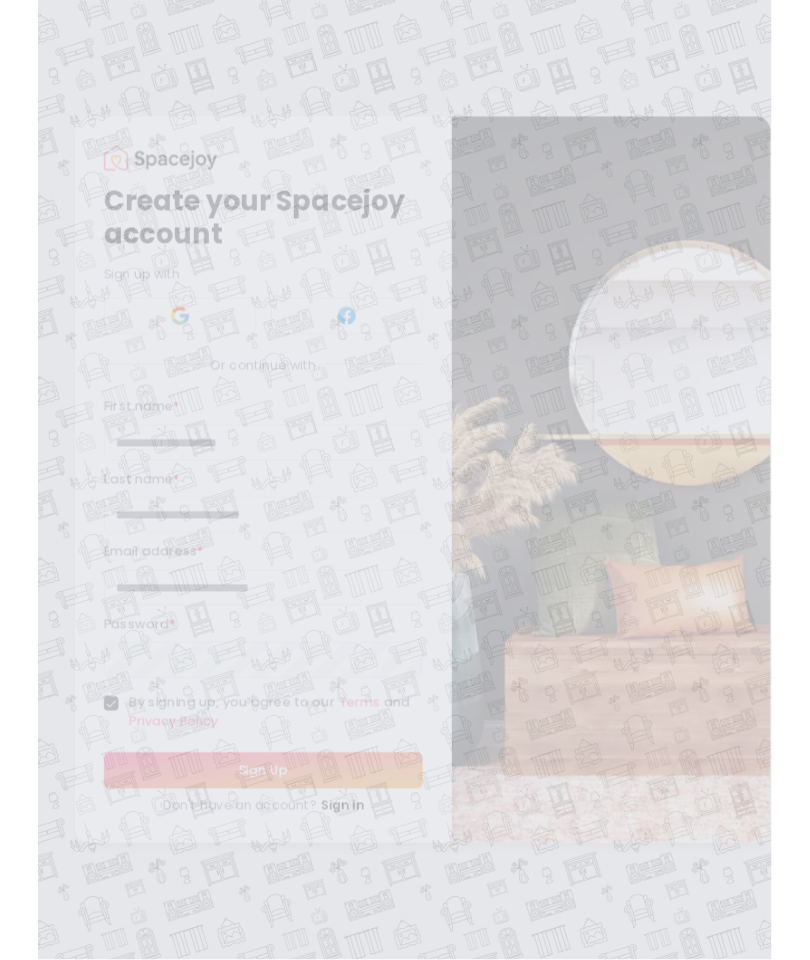 scroll, scrollTop: 0, scrollLeft: 0, axis: both 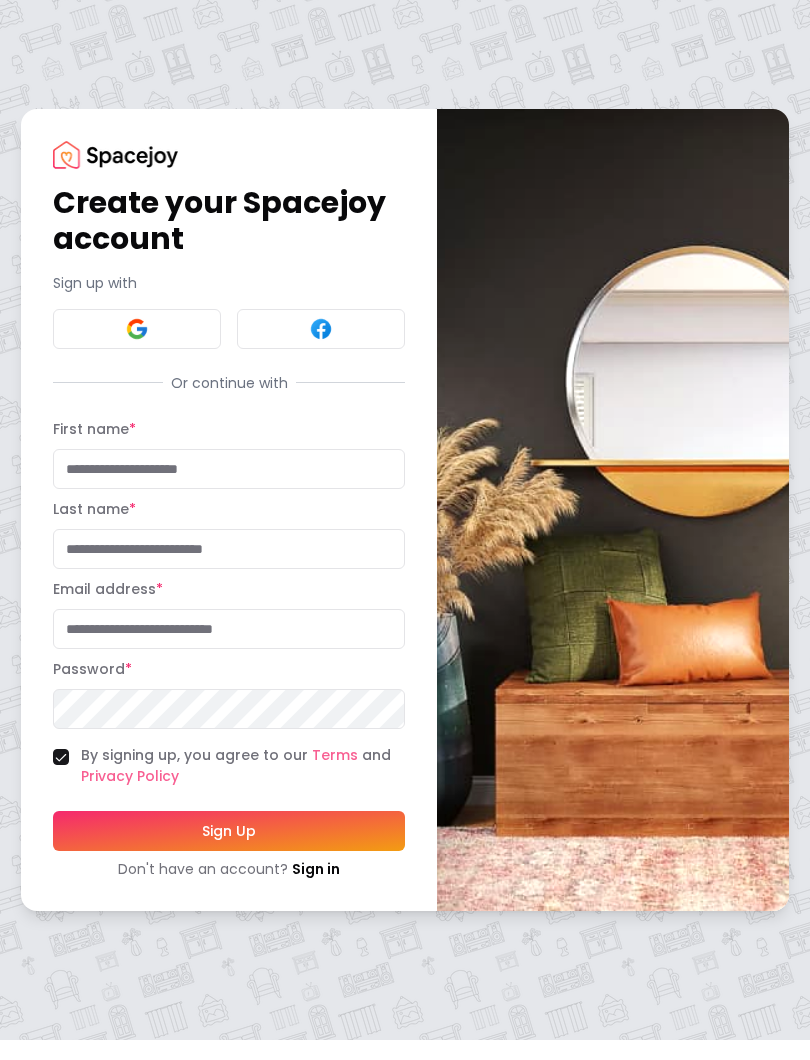 click on "First name  *" at bounding box center [229, 489] 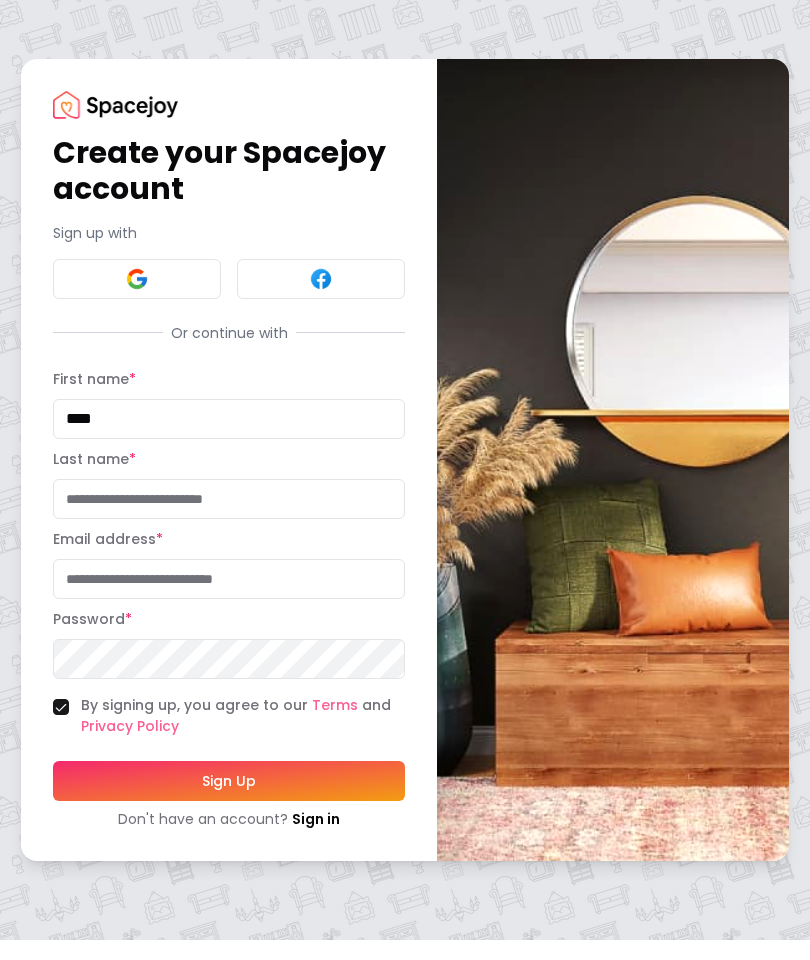 type on "****" 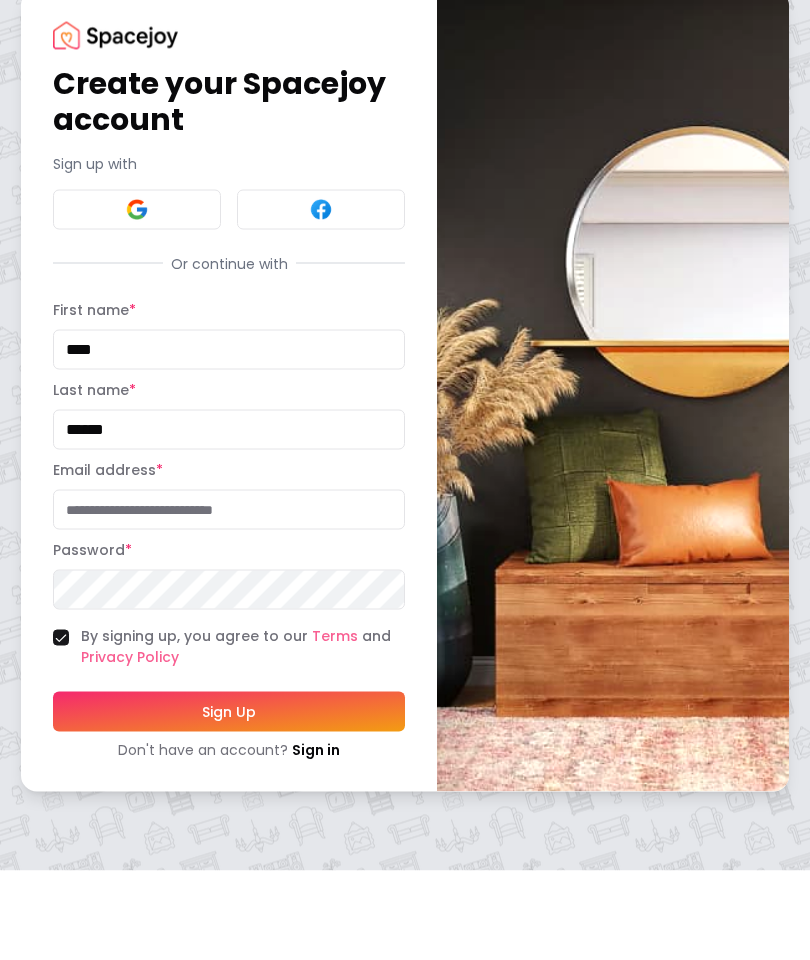 type on "******" 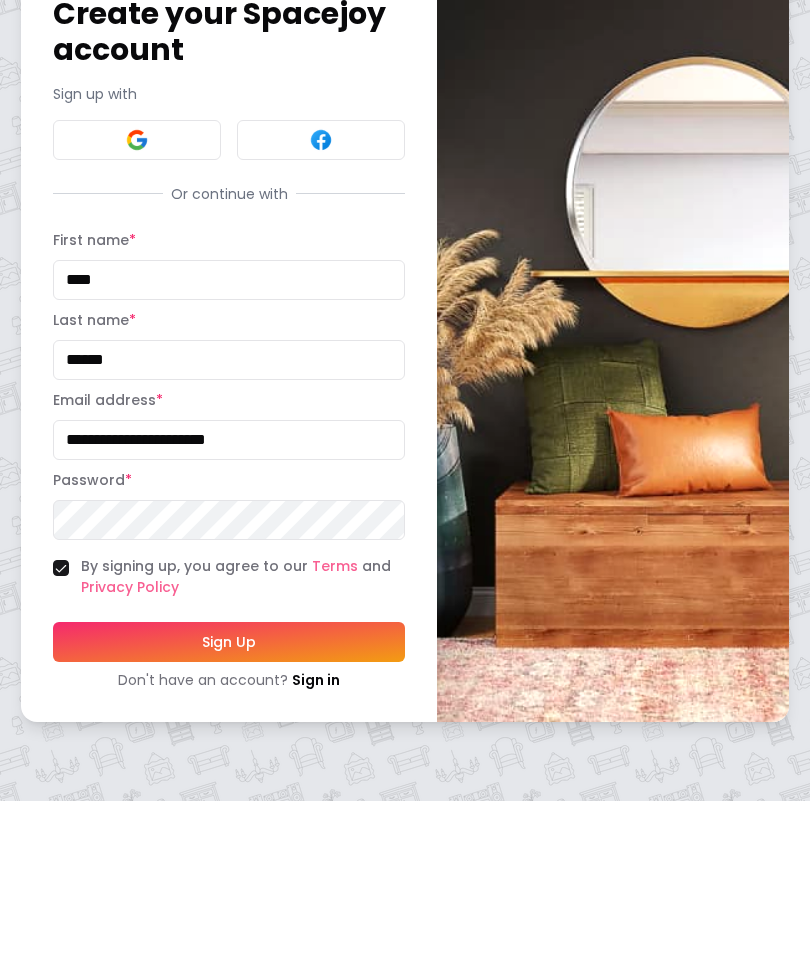 type on "**********" 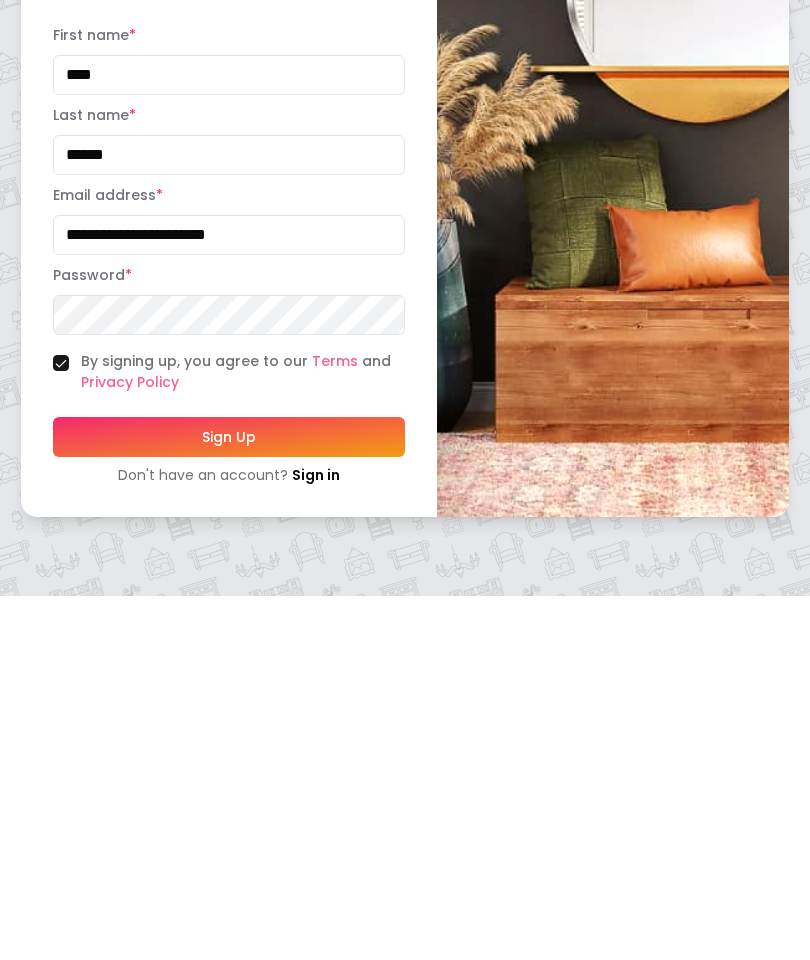 click on "Sign Up" at bounding box center [229, 801] 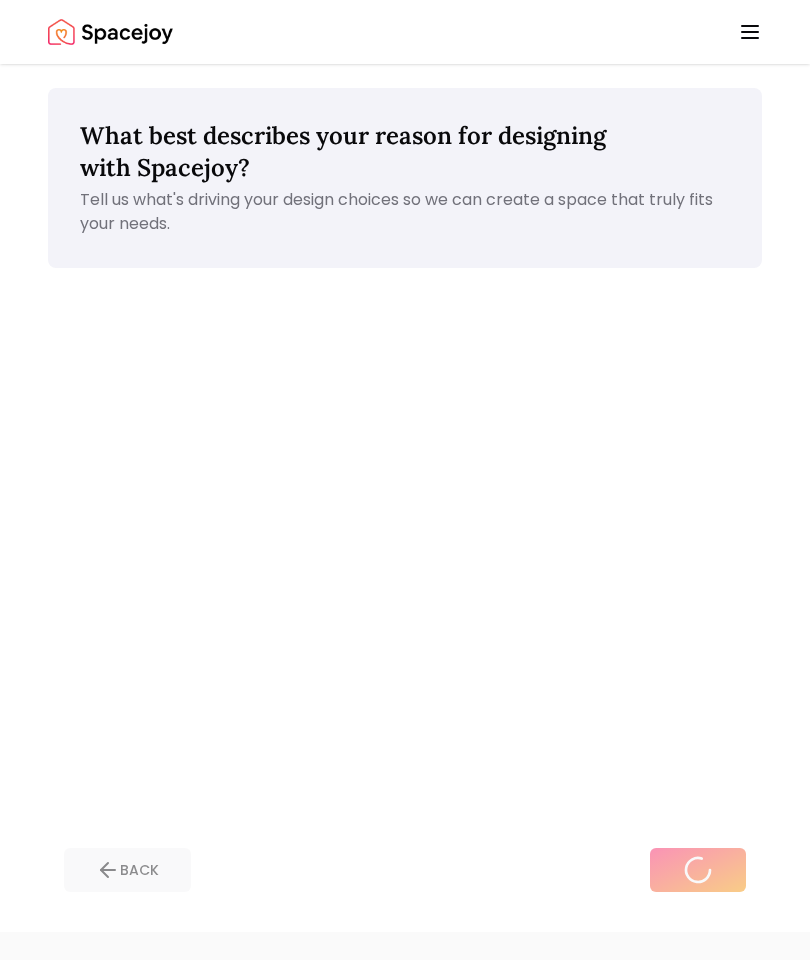 scroll, scrollTop: 0, scrollLeft: 0, axis: both 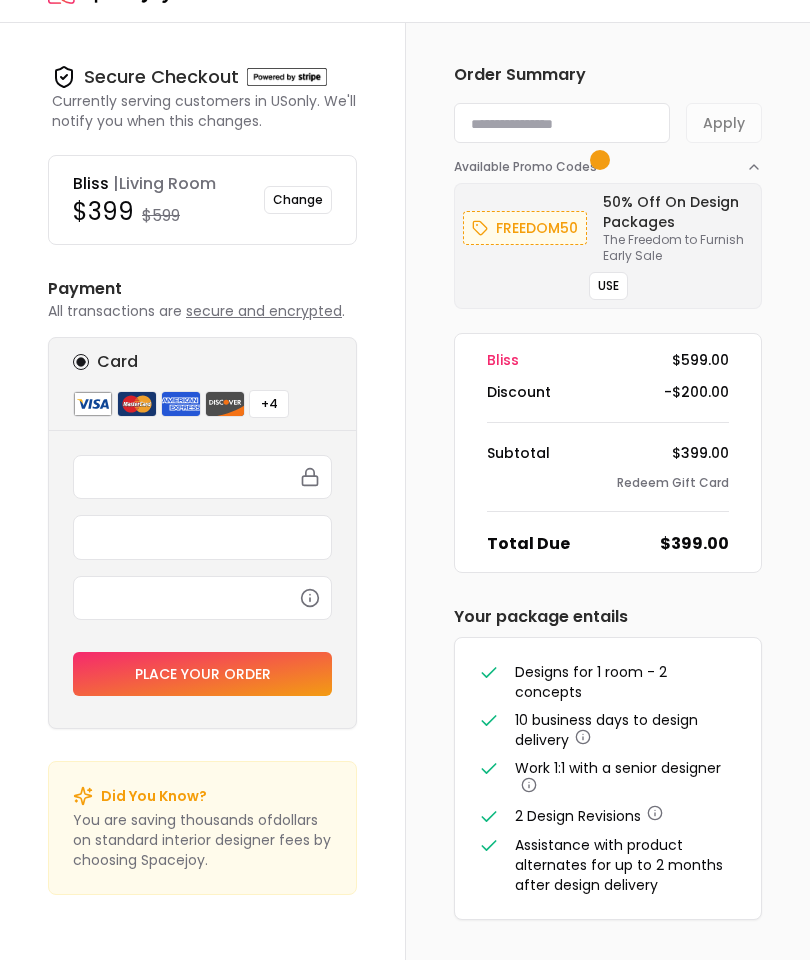 click on "Order Summary Apply Available Promo Codes  freedom50 50% Off on Design Packages The Freedom to Furnish Early Sale USE bliss $599.00 Discount -$200.00 Subtotal $399.00 Redeem Gift Card Total Due $399.00 Your package entails Designs for 1 room - 2 concepts 10 business days to design delivery Work 1:1 with a senior designer 2 Design Revisions Assistance with product alternates for up to 2 months after design delivery Payment All transactions are   secure and encrypted . Card +4 Place your order" at bounding box center [608, 491] 